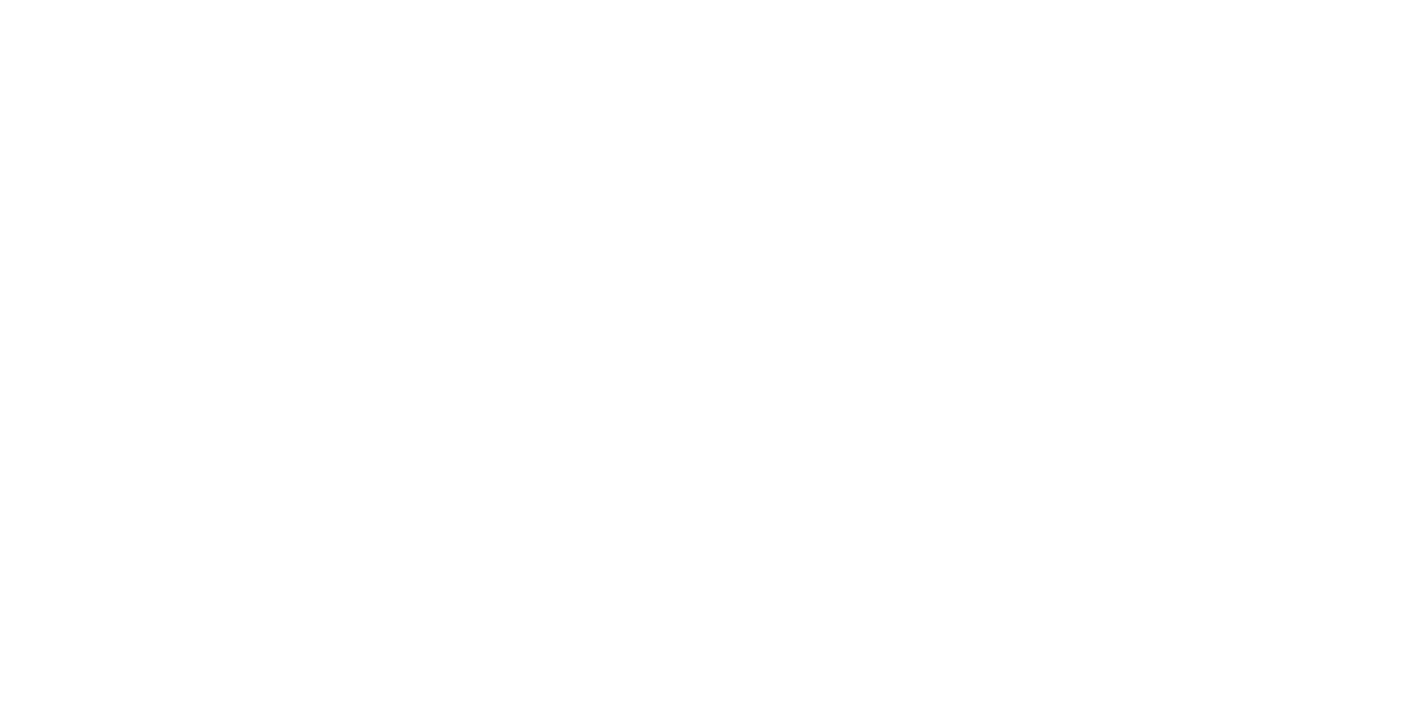 scroll, scrollTop: 0, scrollLeft: 0, axis: both 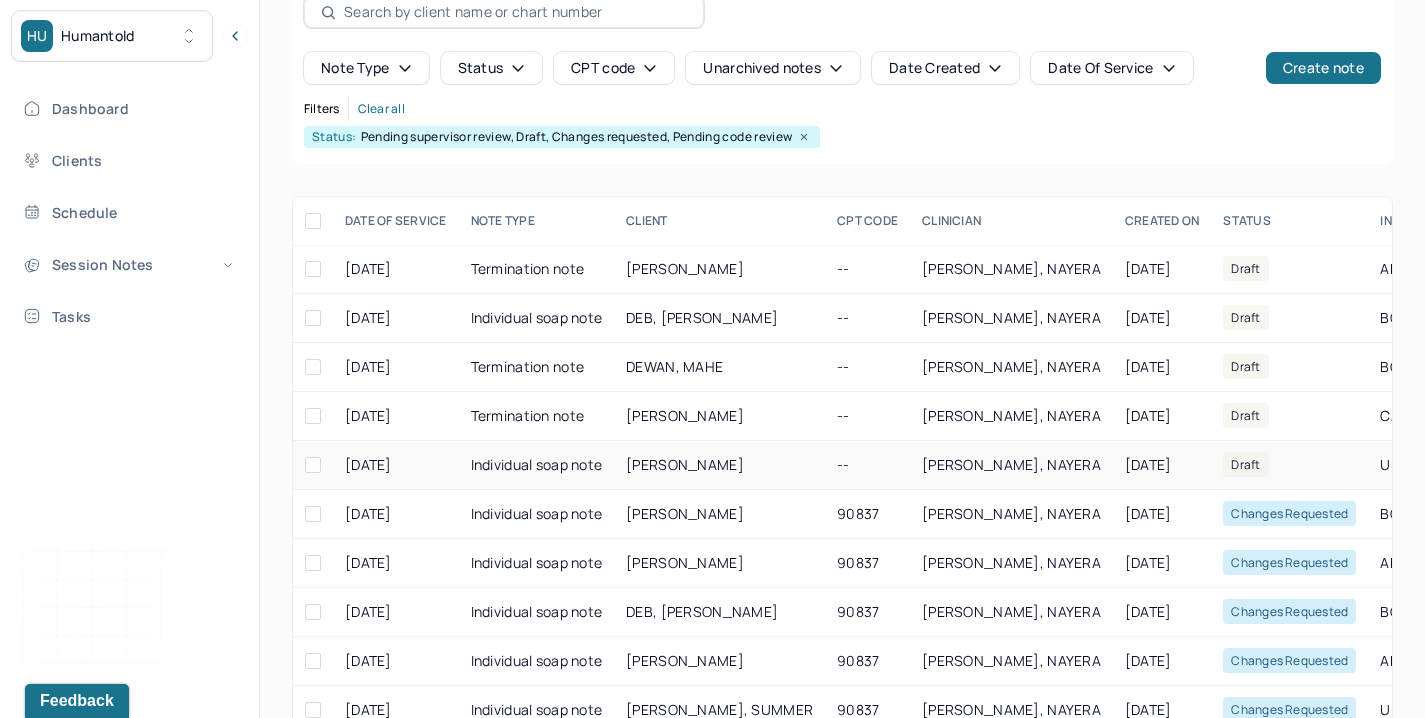 click on "[PERSON_NAME]" at bounding box center [685, 464] 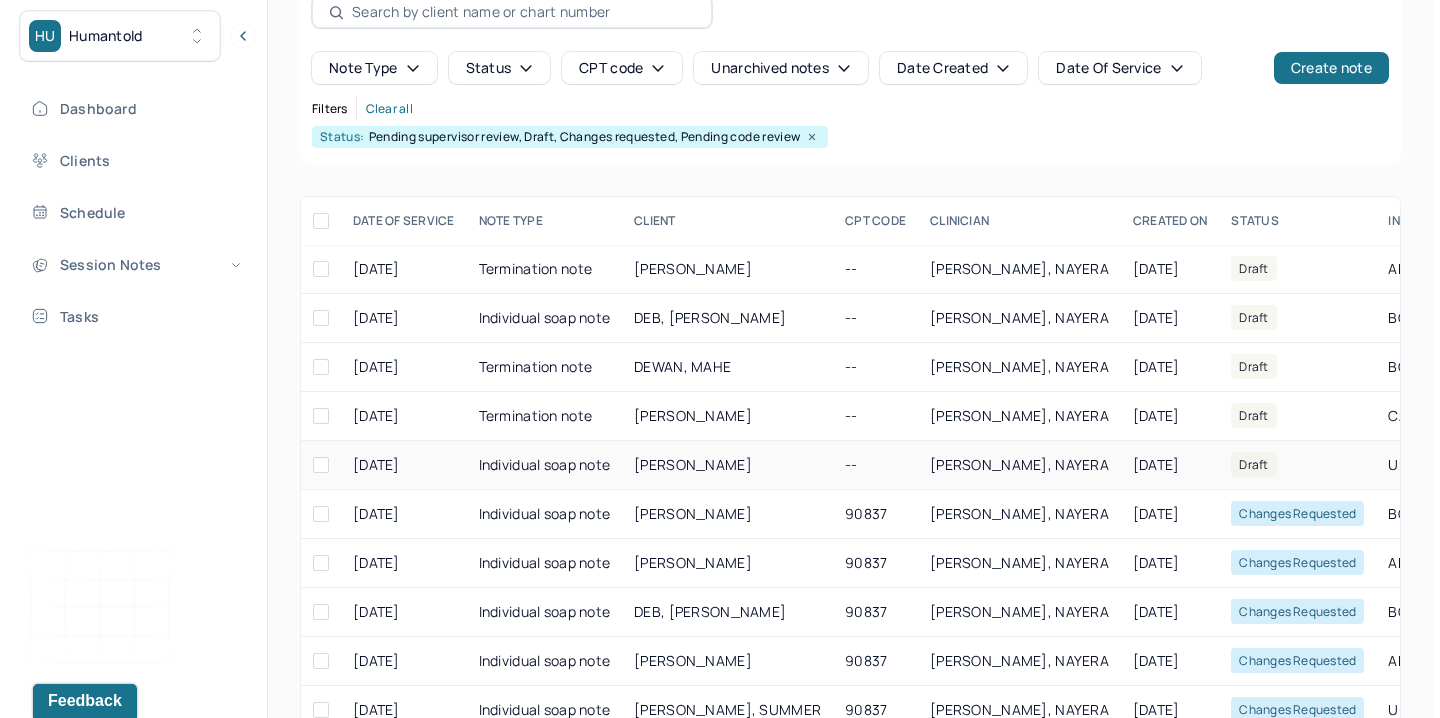 scroll, scrollTop: 0, scrollLeft: 0, axis: both 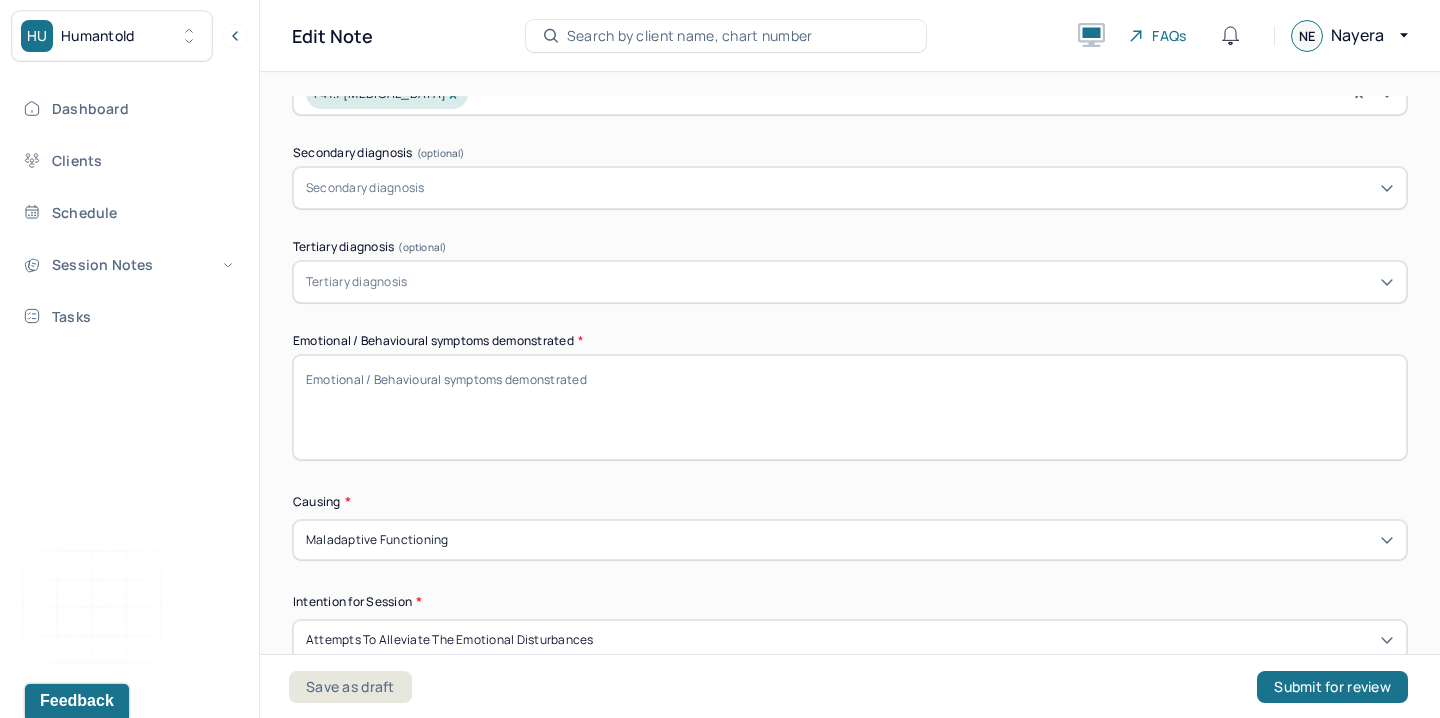 paste on "Anxious, fatigued, worry" 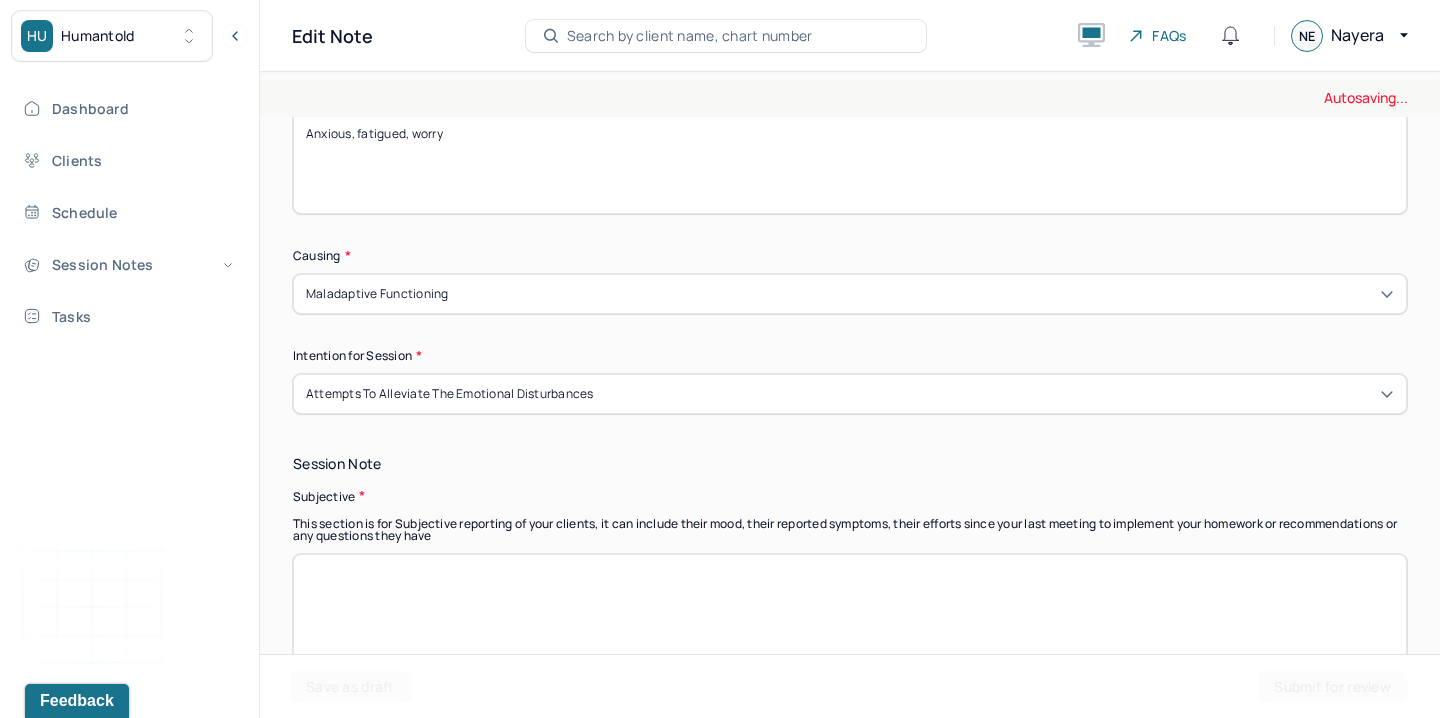 scroll, scrollTop: 1160, scrollLeft: 0, axis: vertical 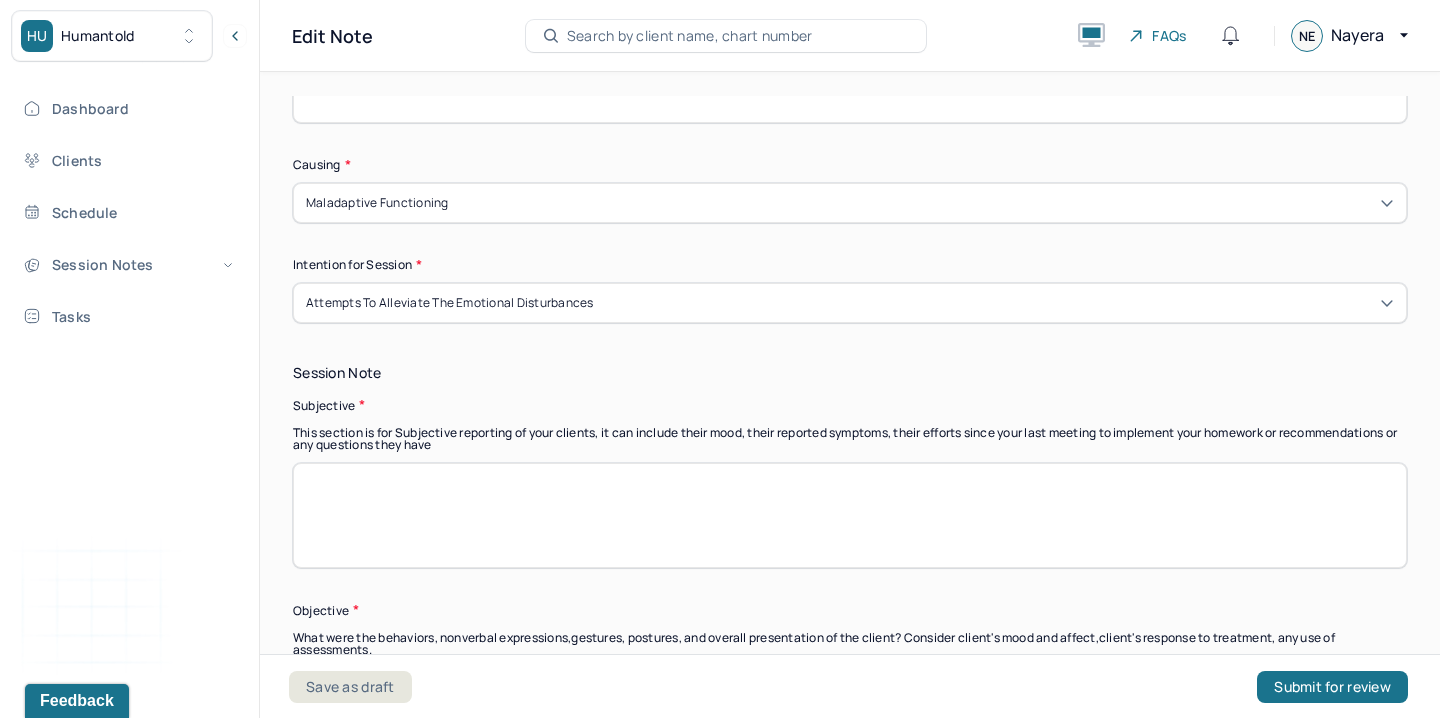 type on "Anxious, fatigued, worry" 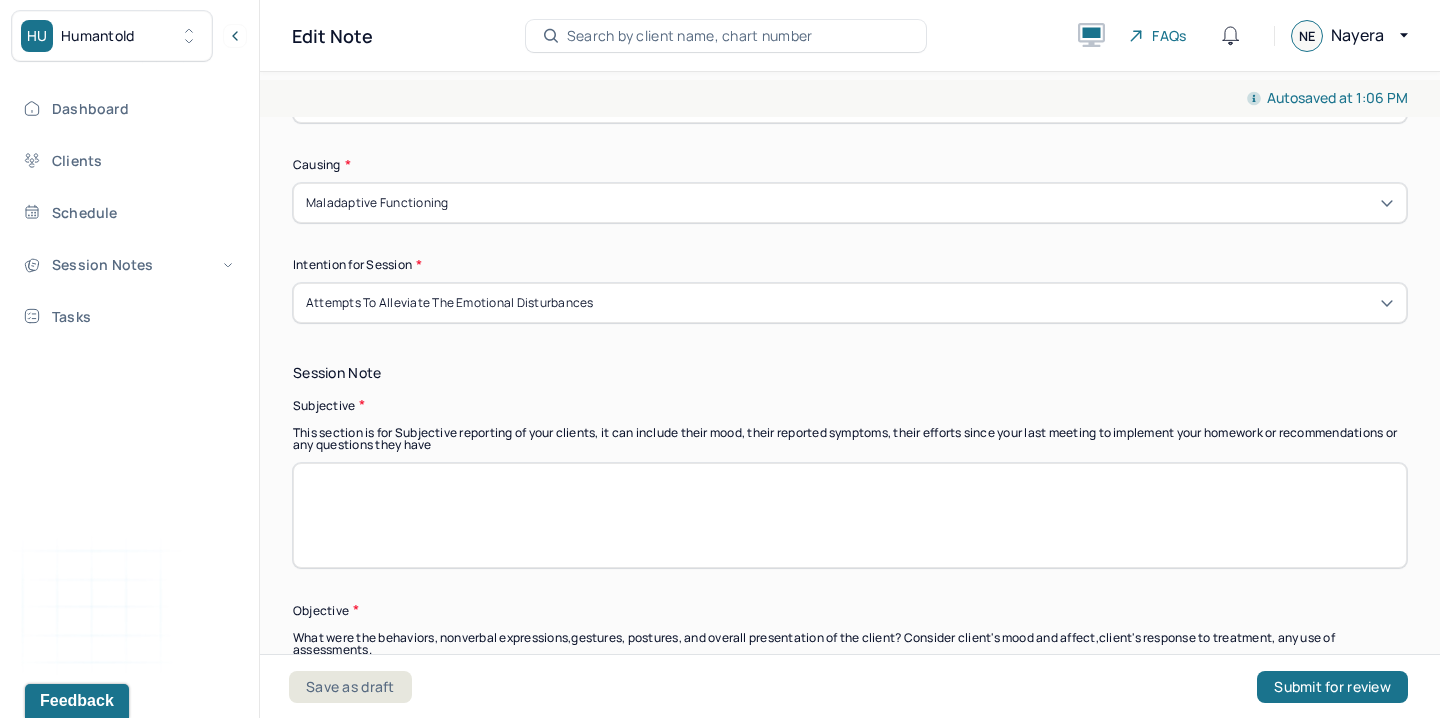 paste on "Client shared that there have been noticeable changes in communication with a woman he was casually dating. He expressed concern that the shift in dynamic may be due to something he did wrong." 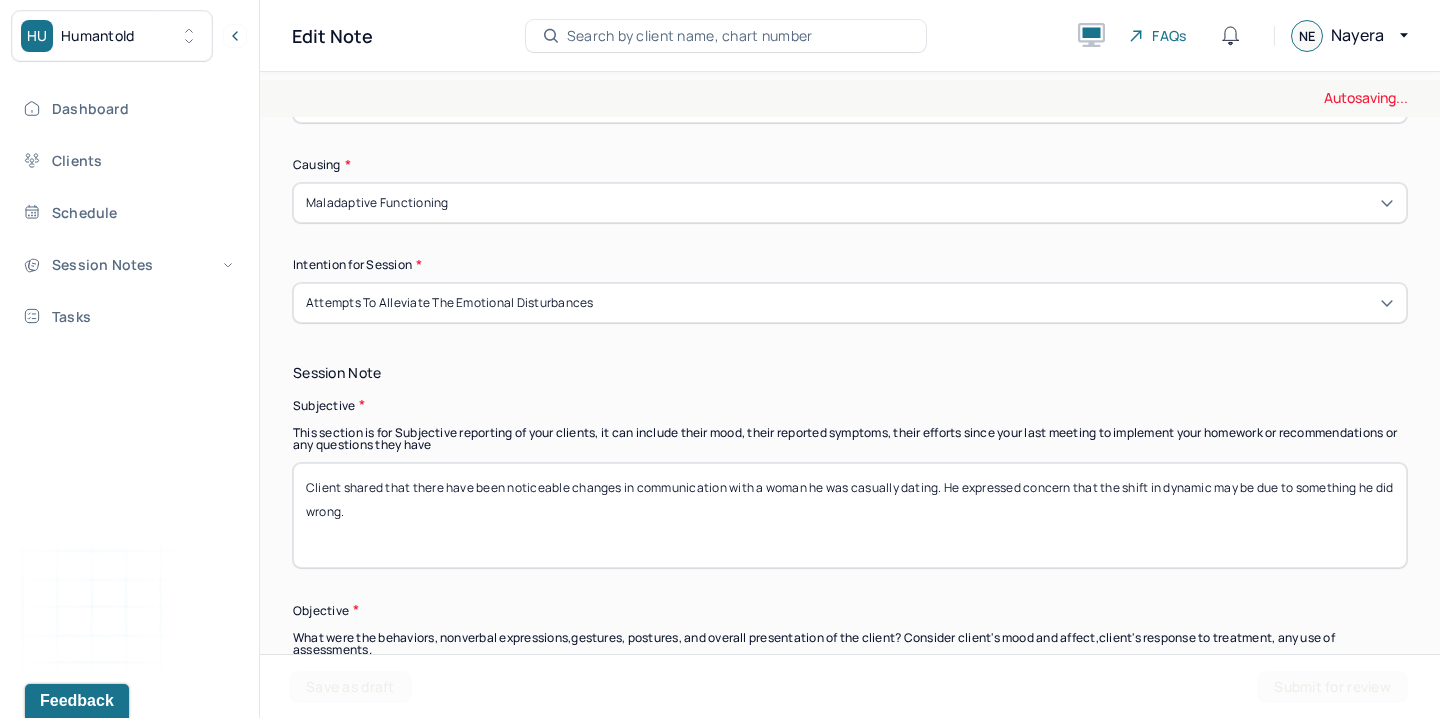 type on "Client shared that there have been noticeable changes in communication with a woman he was casually dating. He expressed concern that the shift in dynamic may be due to something he did wrong." 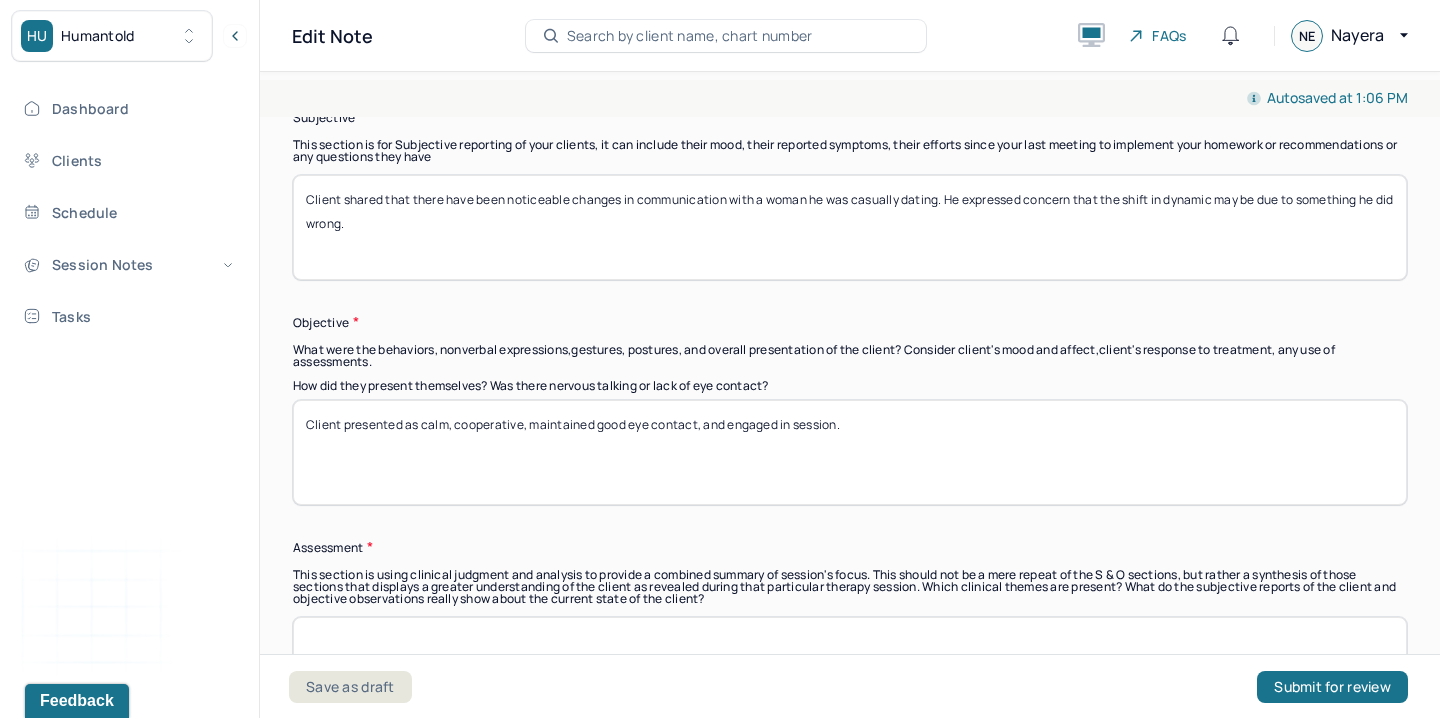 scroll, scrollTop: 1531, scrollLeft: 0, axis: vertical 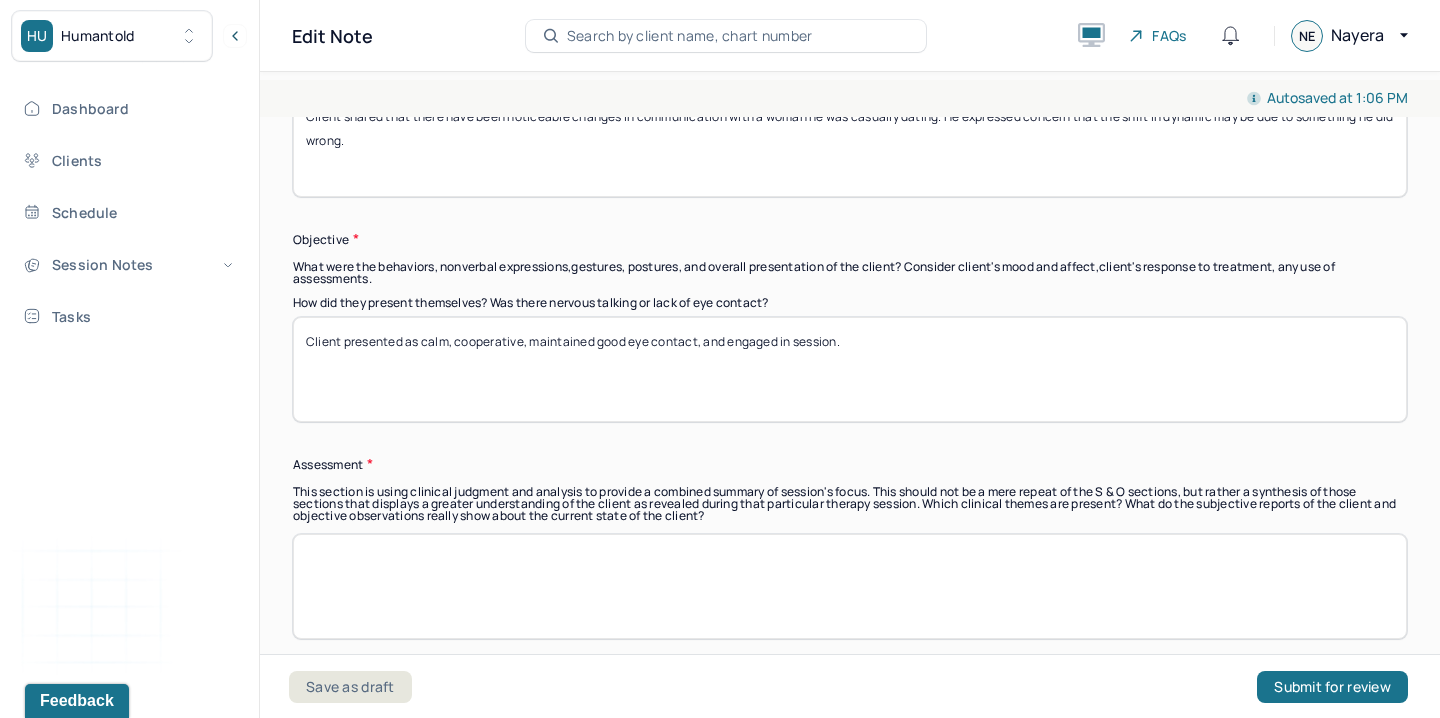 paste on "Client is experiencing ruminative thinking, difficulty concentrating, and heightened self-doubt due to the recent shift in his interpersonal relationship. Therapist integrated CBT techniques to support the client with identifying cognitive distortions, such as mind reading and catastrophizing. Client was also receptive to the [MEDICAL_DATA] that was provided about rumination and its relationship to anxiety, and strategies for thought-stopping and cognitive reframing were introduced." 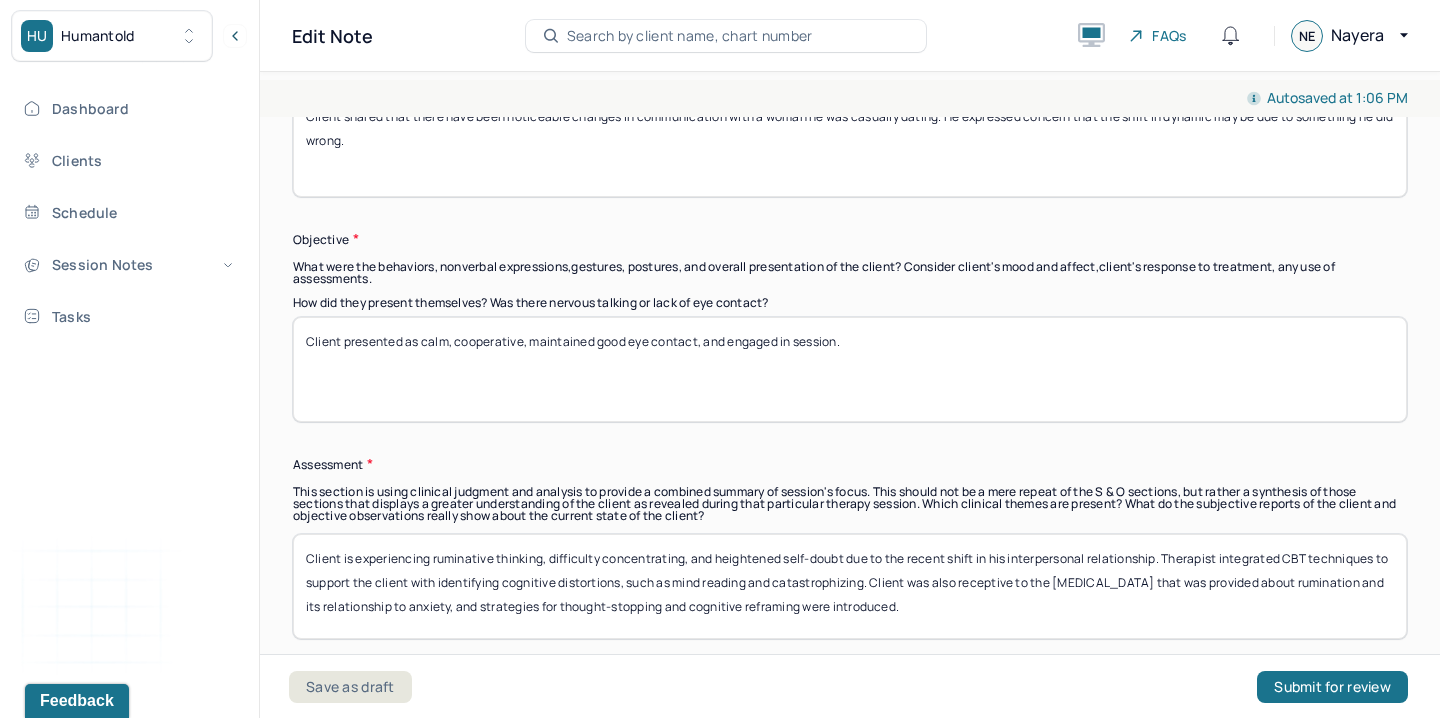 click on "Client is experiencing ruminative thinking, difficulty concentrating, and heightened self-doubt due to the recent shift in his interpersonal relationship. Therapist integrated CBT techniques to support the client with identifying cognitive distortions, such as mind reading and catastrophizing. Client was also receptive to the [MEDICAL_DATA] that was provided about rumination and its relationship to anxiety, and strategies for thought-stopping and cognitive reframing were introduced." at bounding box center [850, 586] 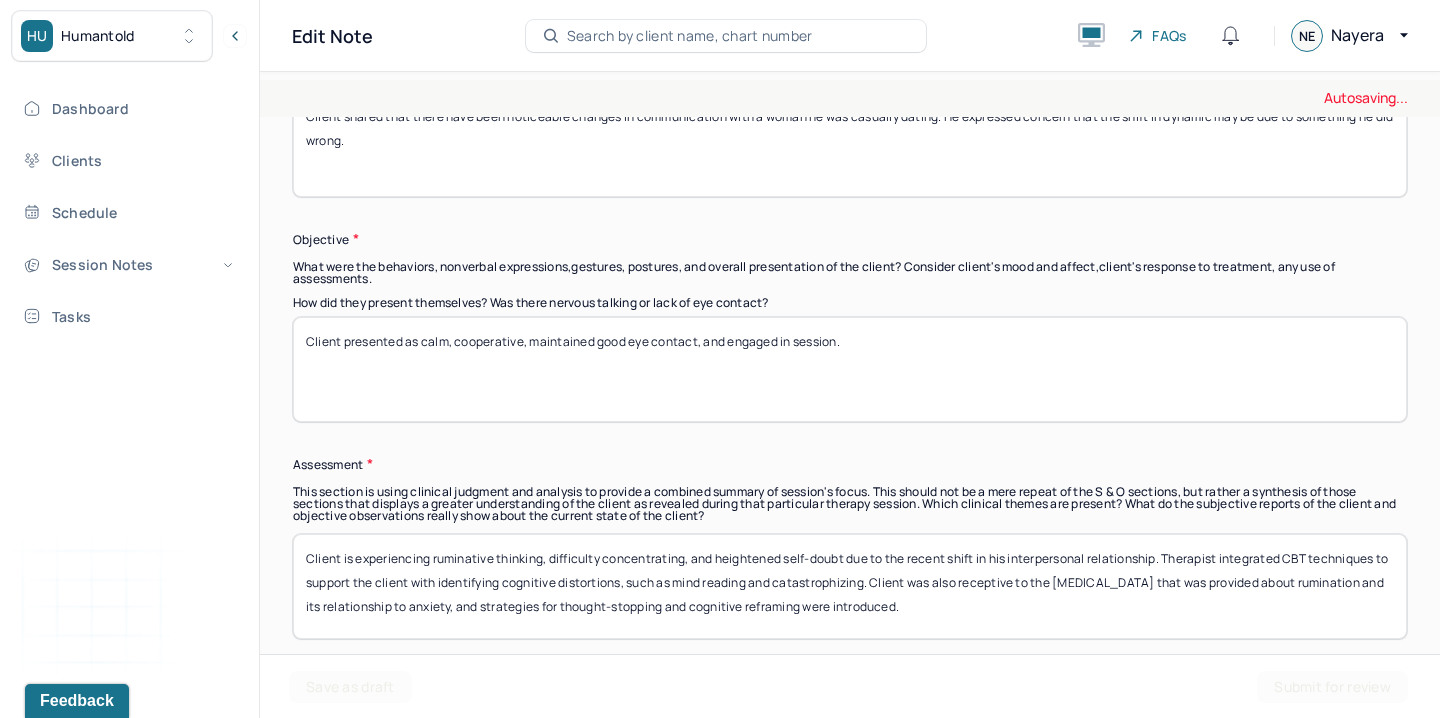 click on "Client is experiencing ruminative thinking, difficulty concentrating, and heightened self-doubt due to the recent shift in his interpersonal relationship. Therapist integrated CBT techniques to support the client with identifying cognitive distortions, such as mind reading and catastrophizing. Client was also receptive to the [MEDICAL_DATA] that was provided about rumination and its relationship to anxiety, and strategies for thought-stopping and cognitive reframing were introduced." at bounding box center (850, 586) 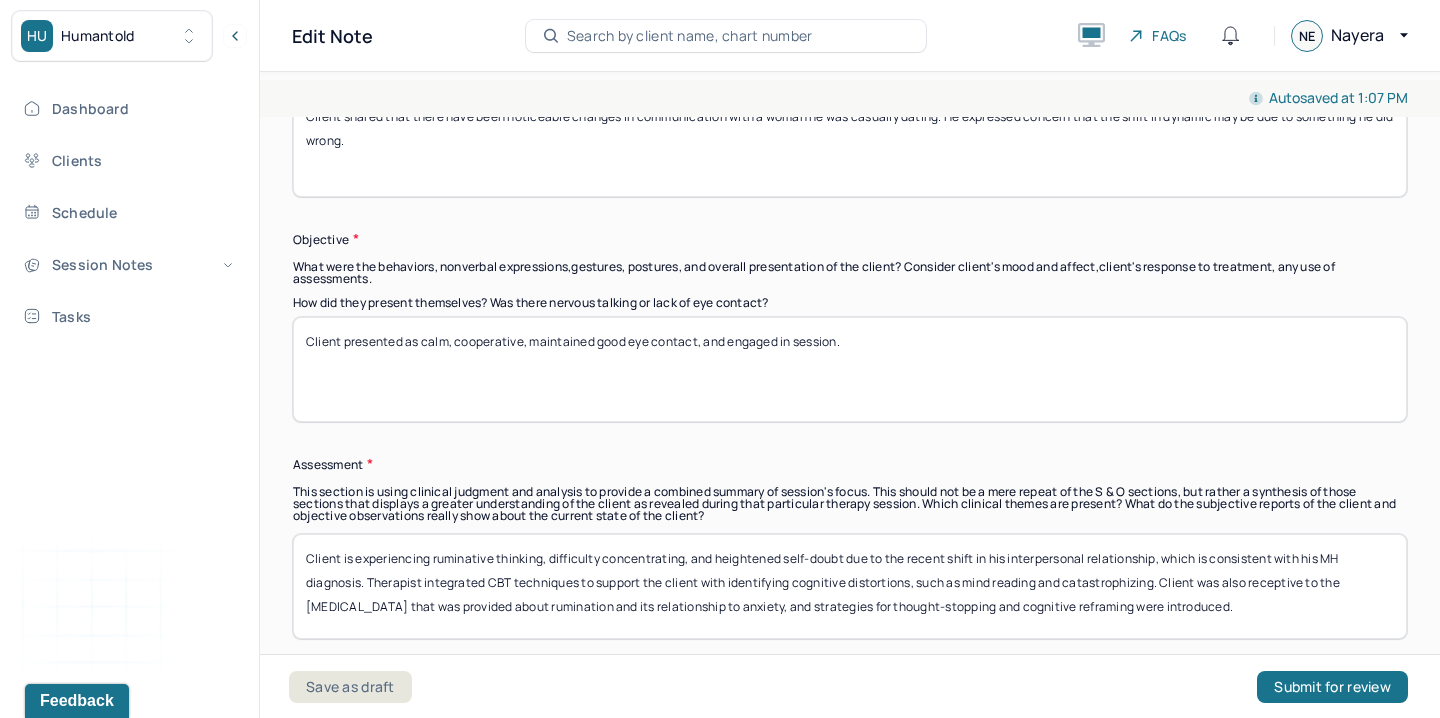 click on "Client is experiencing ruminative thinking, difficulty concentrating, and heightened self-doubt due to the recent shift in his interpersonal relationship, which is conc. Therapist integrated CBT techniques to support the client with identifying cognitive distortions, such as mind reading and catastrophizing. Client was also receptive to the [MEDICAL_DATA] that was provided about rumination and its relationship to anxiety, and strategies for thought-stopping and cognitive reframing were introduced." at bounding box center [850, 586] 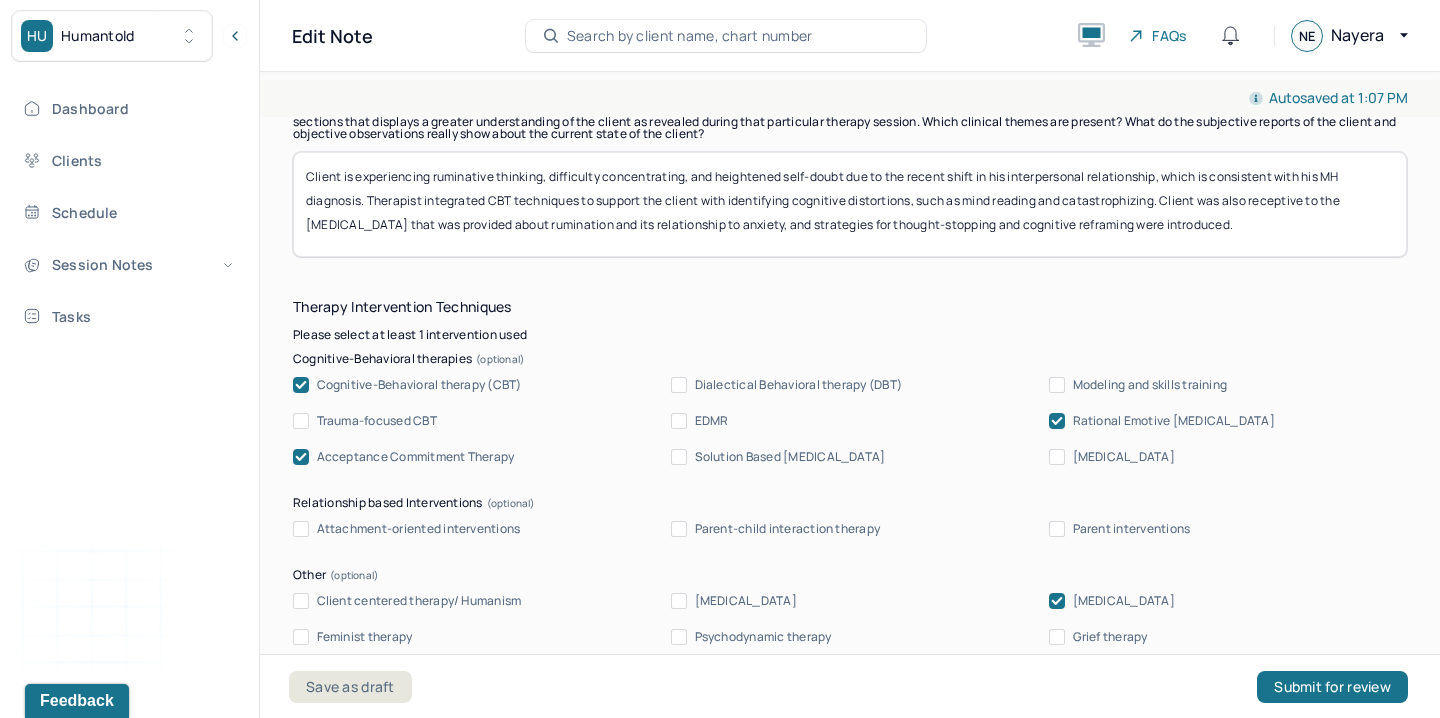 scroll, scrollTop: 1913, scrollLeft: 0, axis: vertical 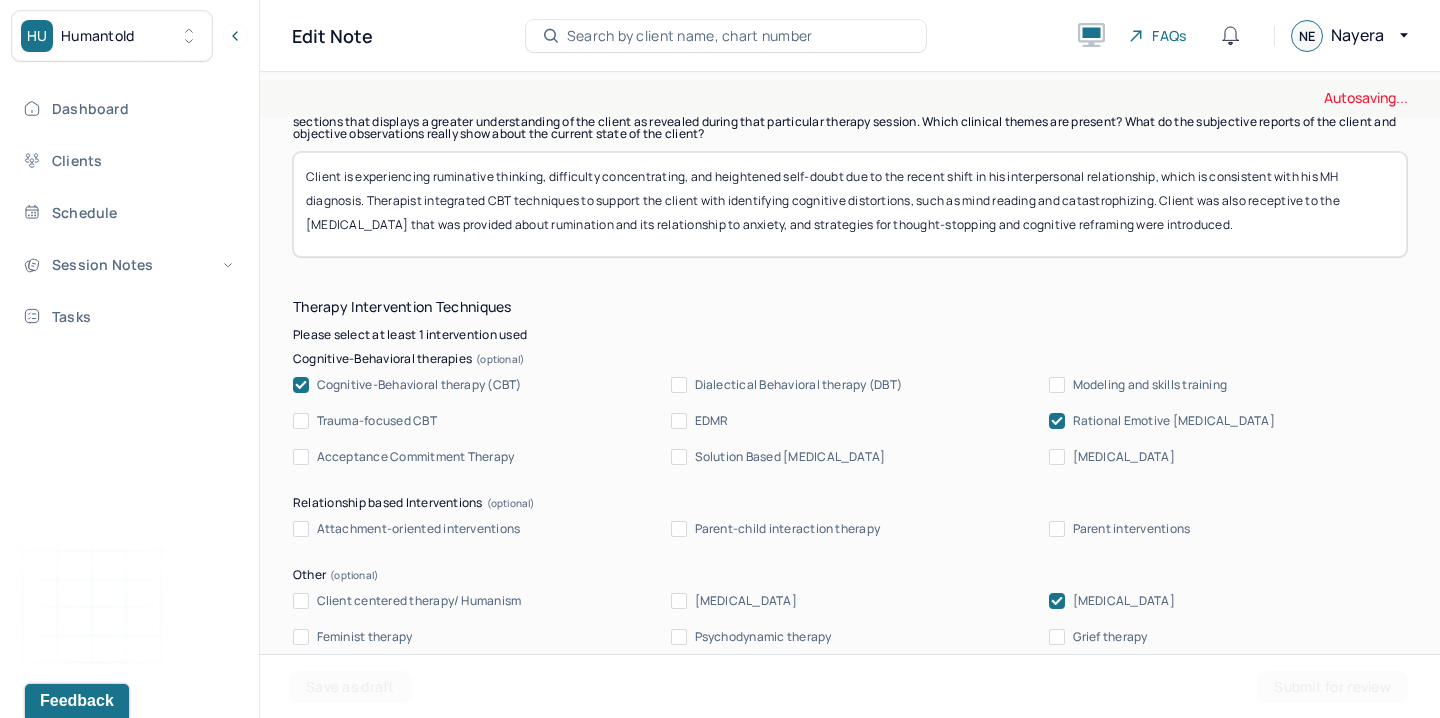 click on "[MEDICAL_DATA]" at bounding box center (1124, 601) 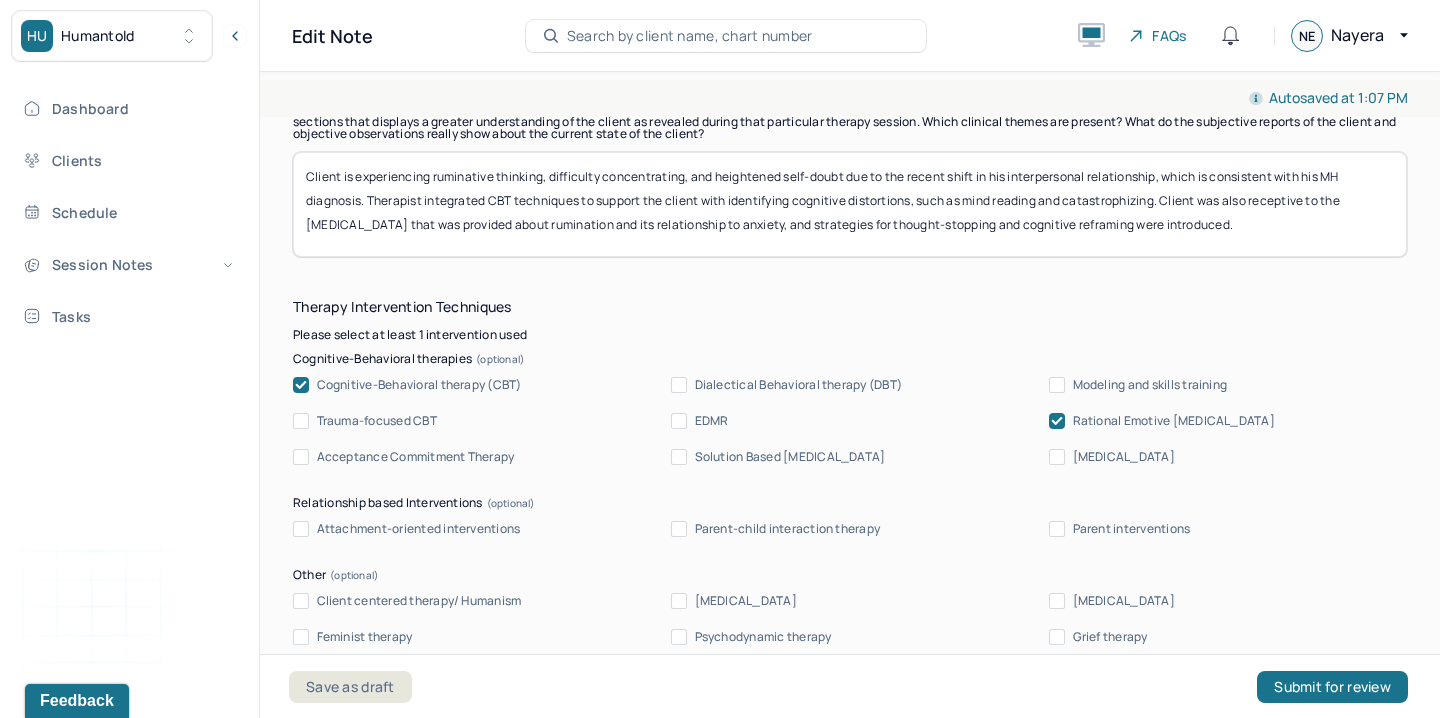 scroll, scrollTop: 2087, scrollLeft: 0, axis: vertical 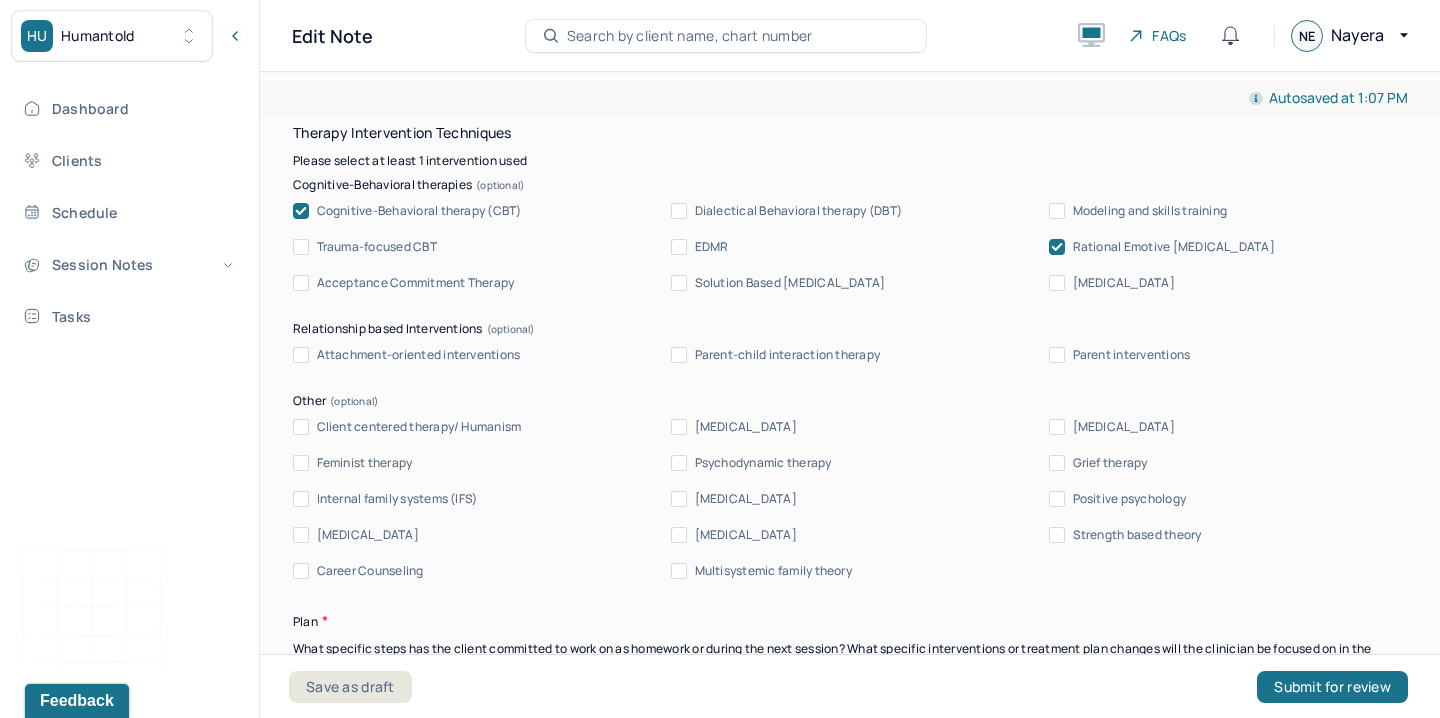 click on "[MEDICAL_DATA]" at bounding box center (368, 535) 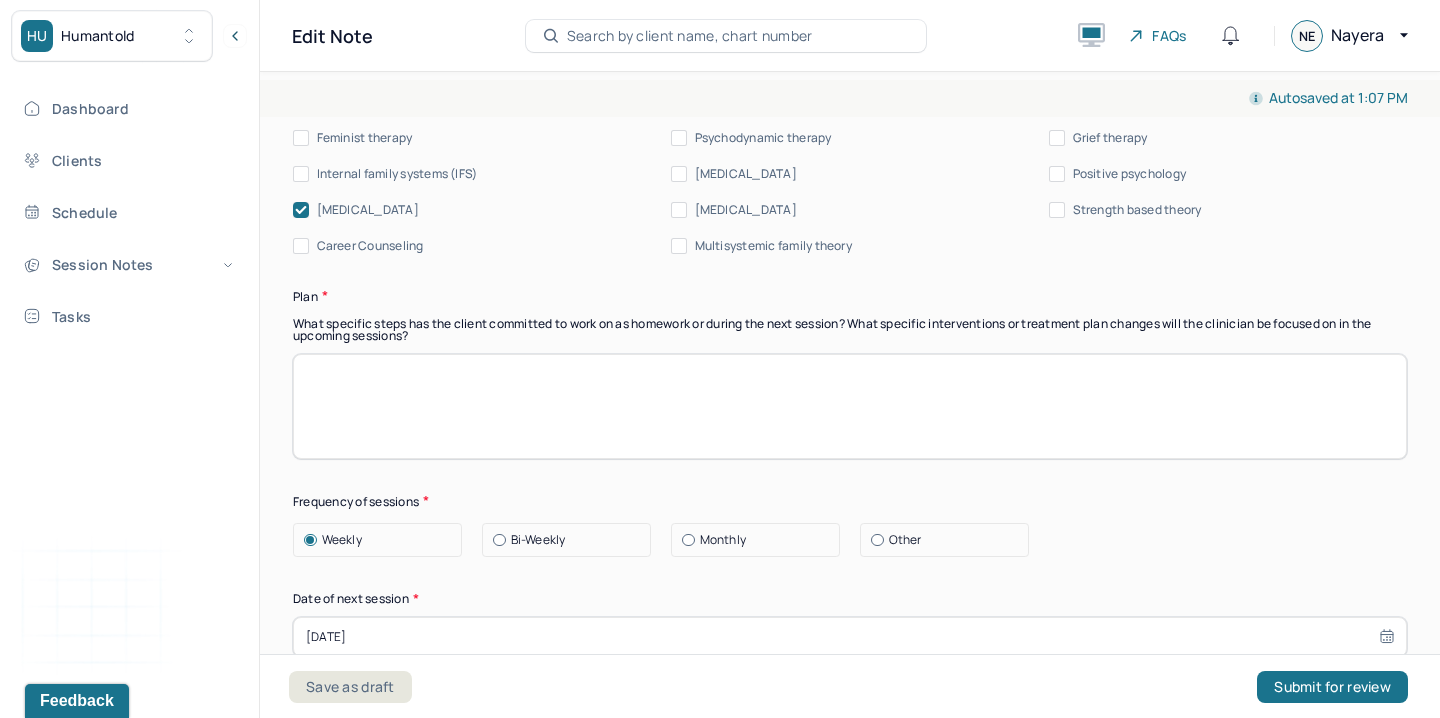 scroll, scrollTop: 2412, scrollLeft: 0, axis: vertical 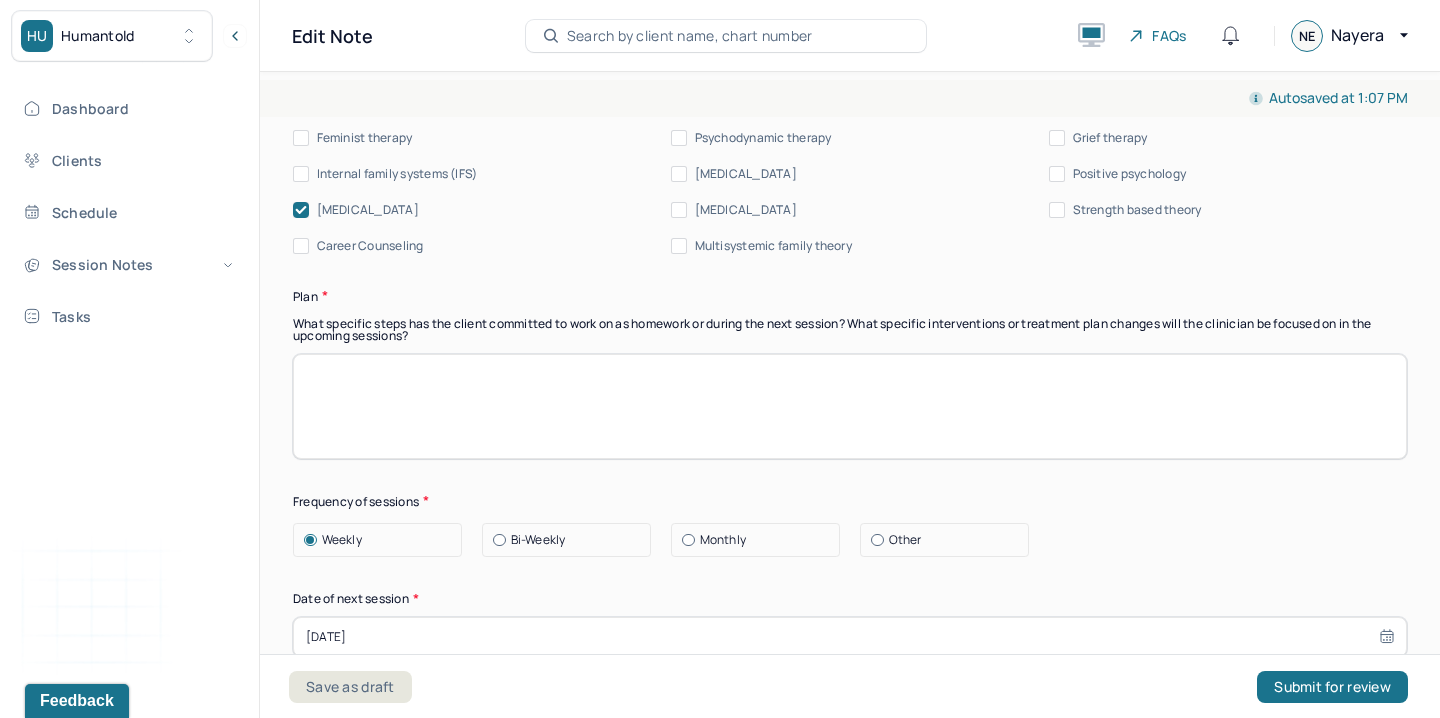 paste on "Termination taking place next week due to the therapist’s departure from the practice. Transition planning and termination support will be incorporated, including discussing options for continued care if desired." 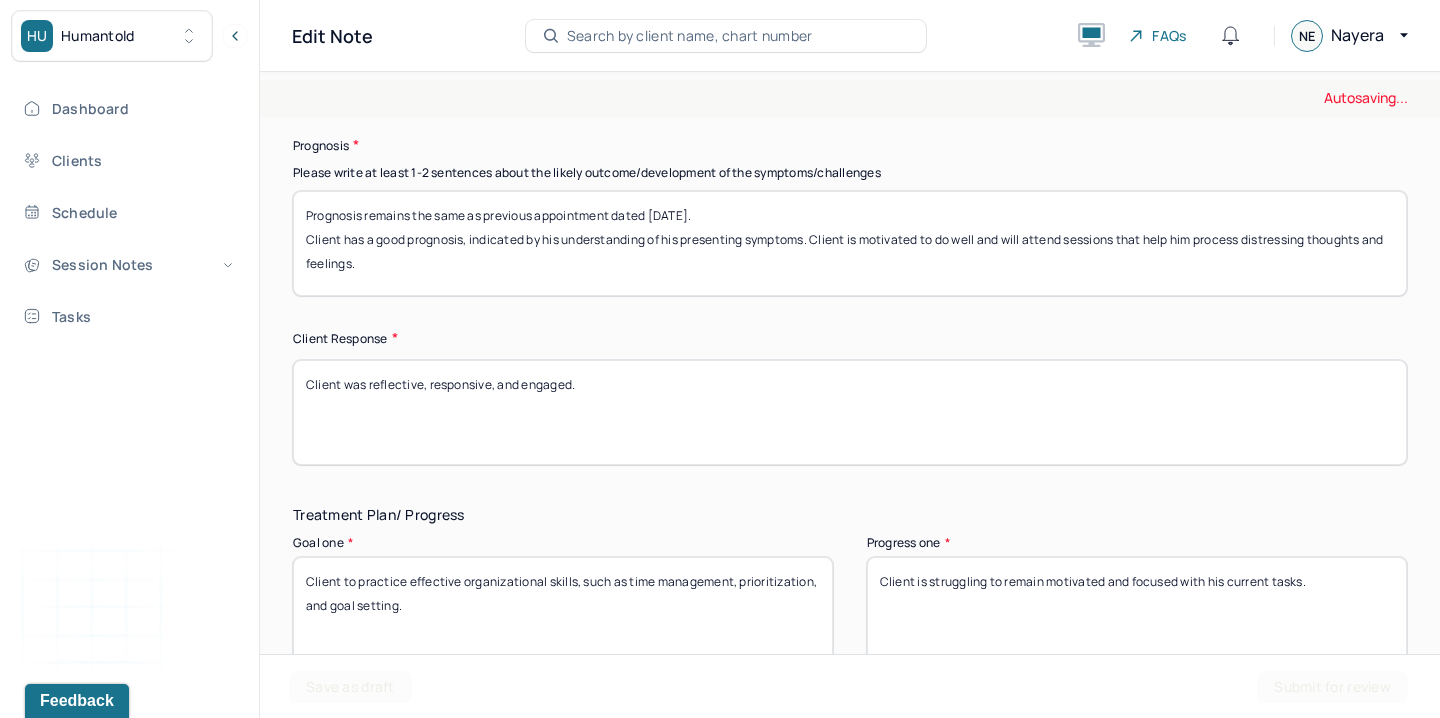 scroll, scrollTop: 3347, scrollLeft: 0, axis: vertical 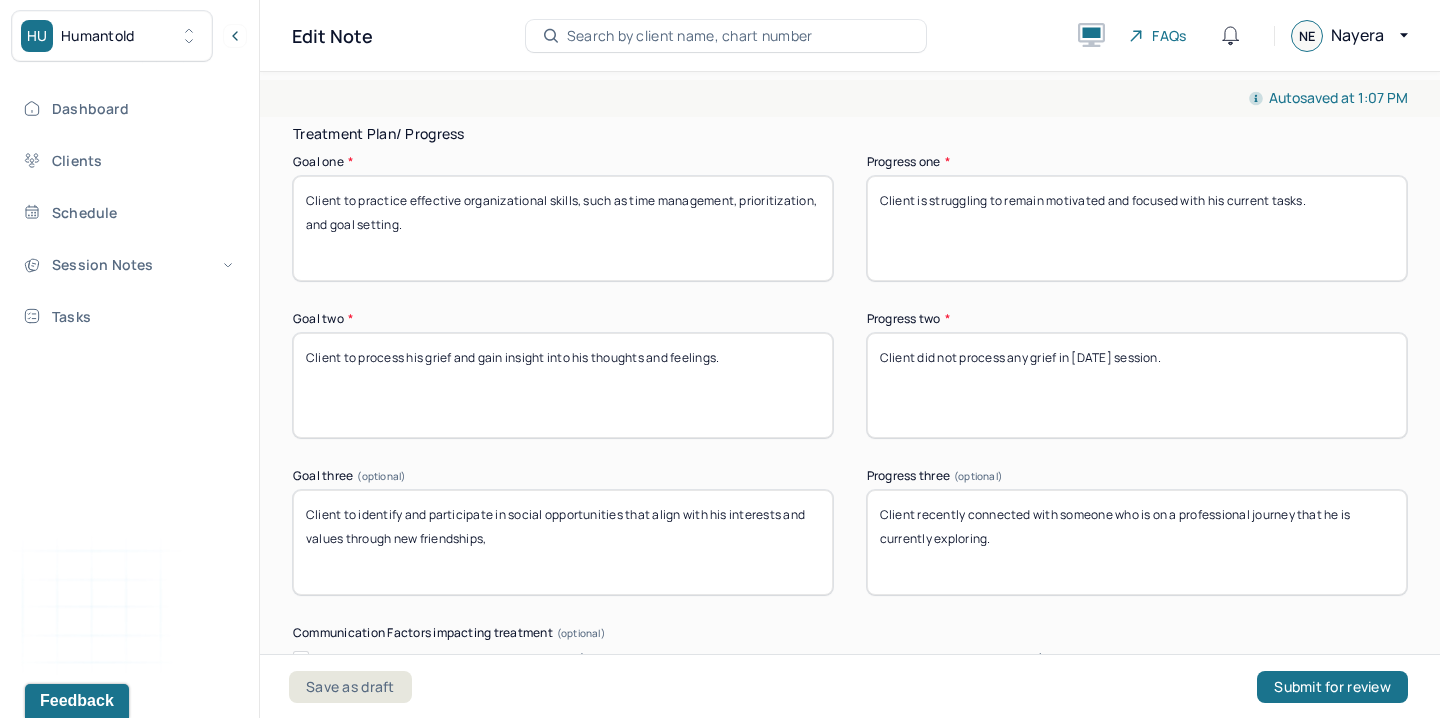 type on "Termination taking place next week due to the therapist’s departure from the practice. Transition planning and termination support will be incorporated, including discussing options for continued care if desired." 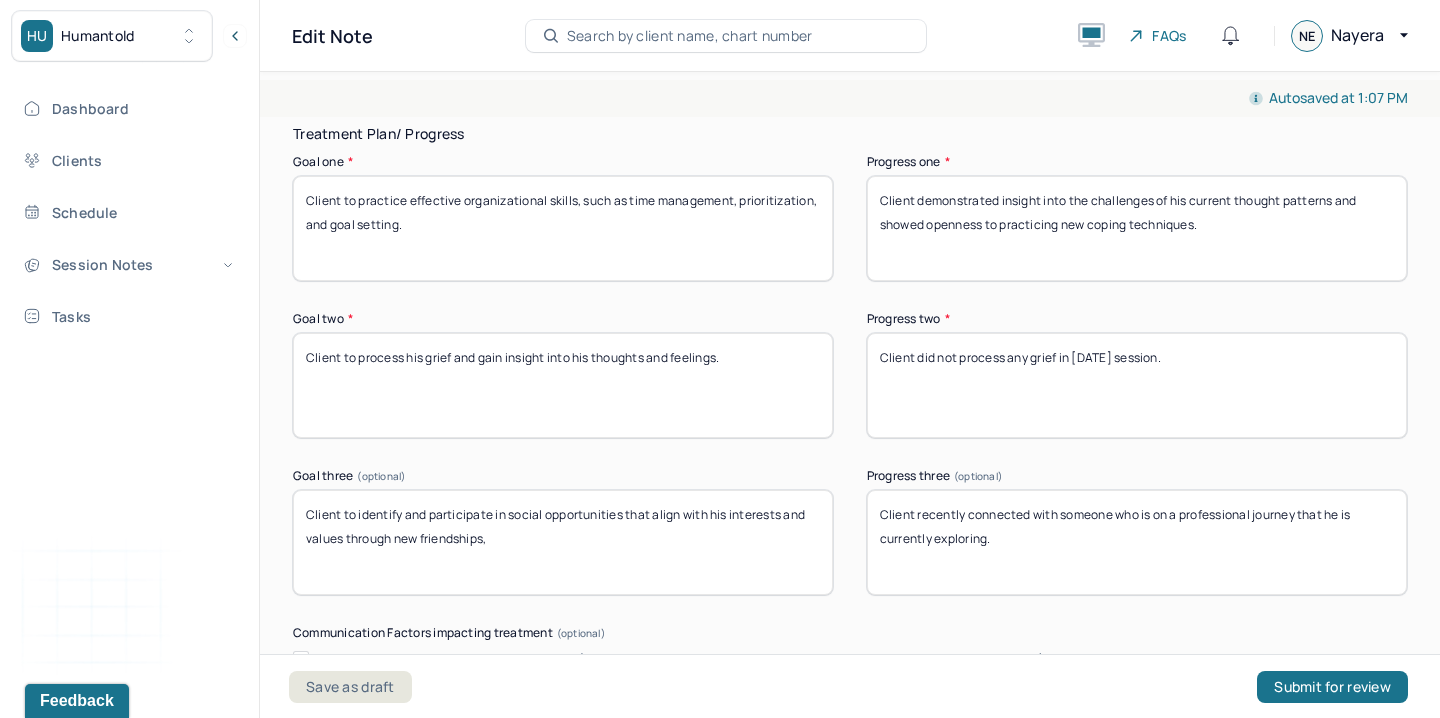scroll, scrollTop: 3941, scrollLeft: 0, axis: vertical 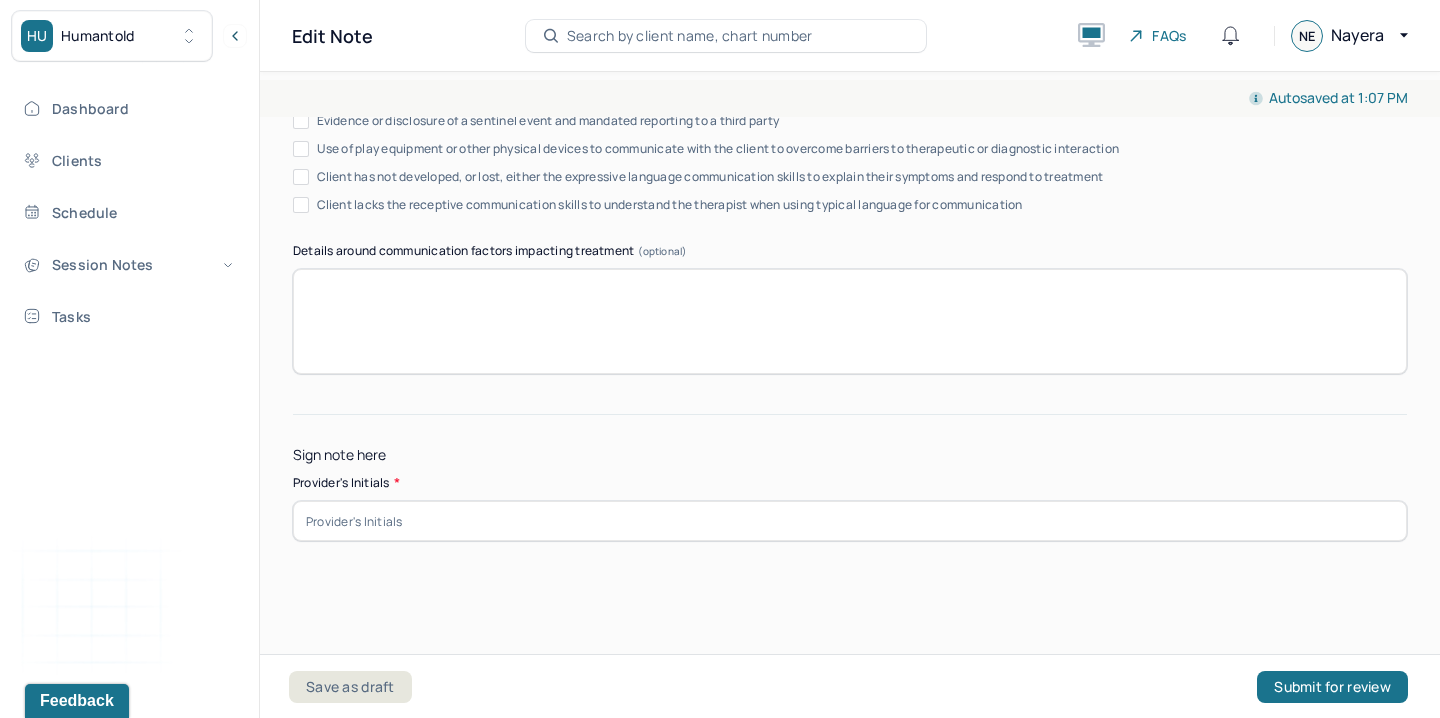 type on "Client demonstrated insight into the challenges of his current thought patterns and showed openness to practicing new coping techniques." 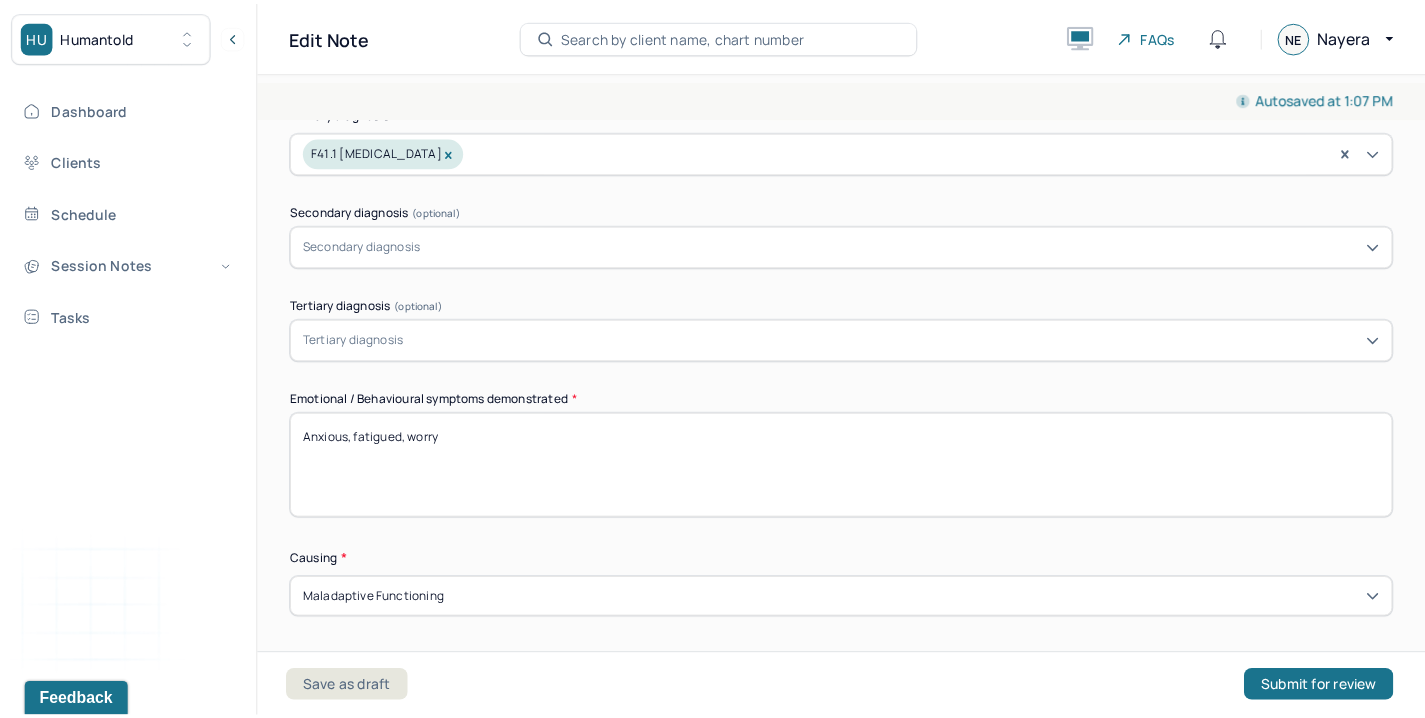 scroll, scrollTop: 1285, scrollLeft: 0, axis: vertical 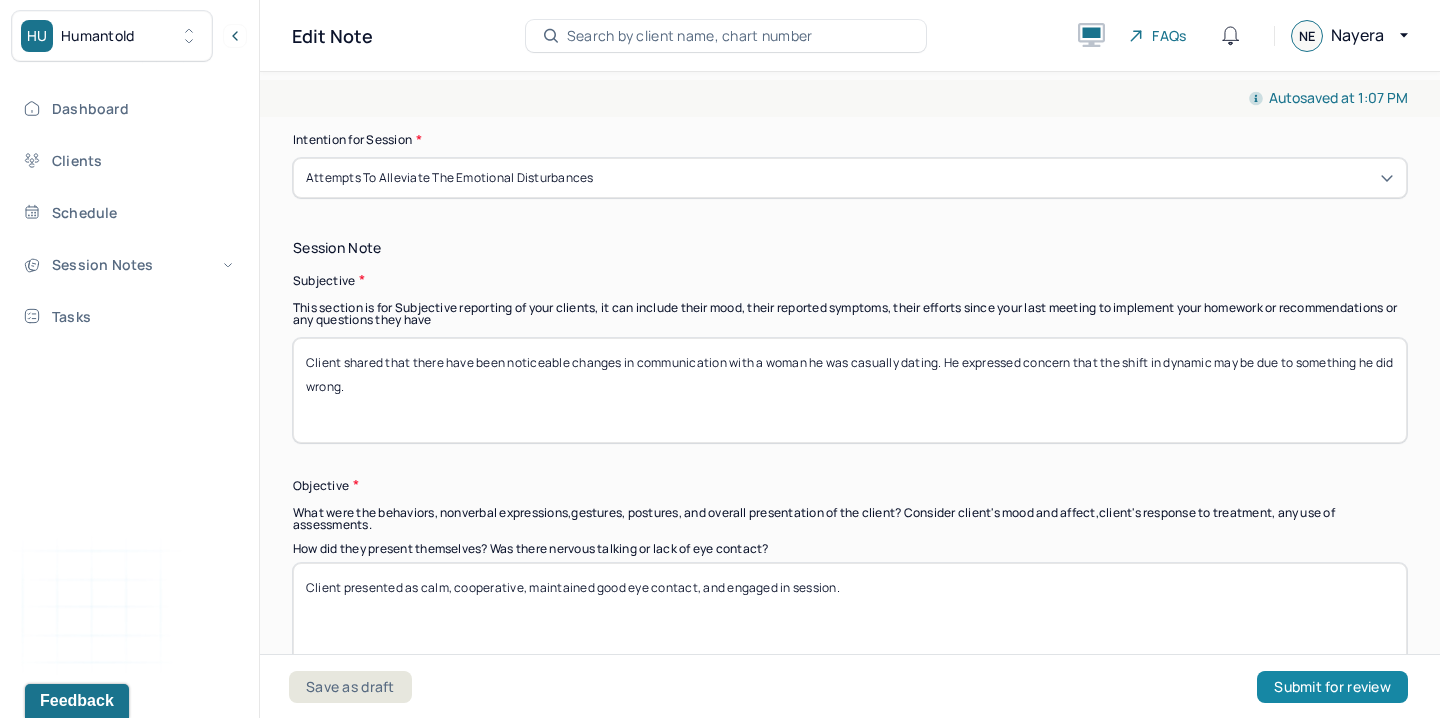 type on "NE" 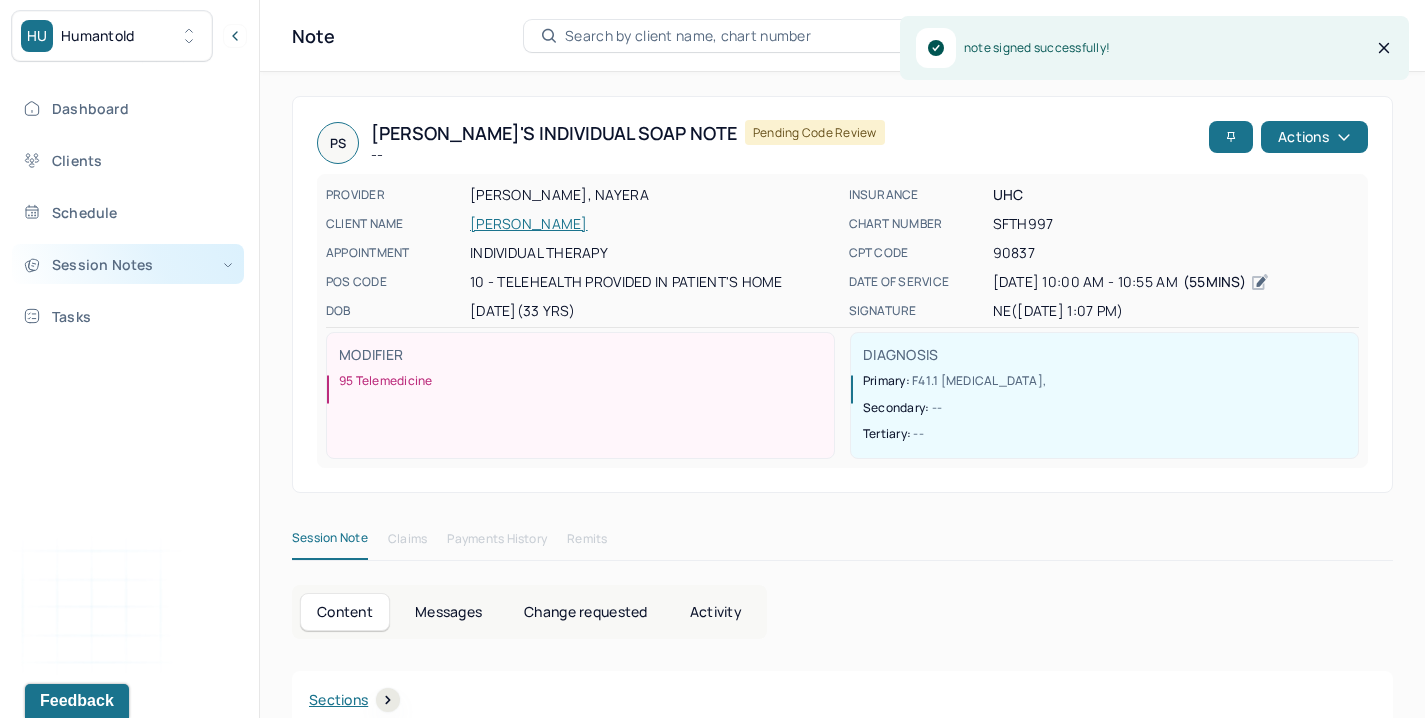 click on "Session Notes" at bounding box center (128, 264) 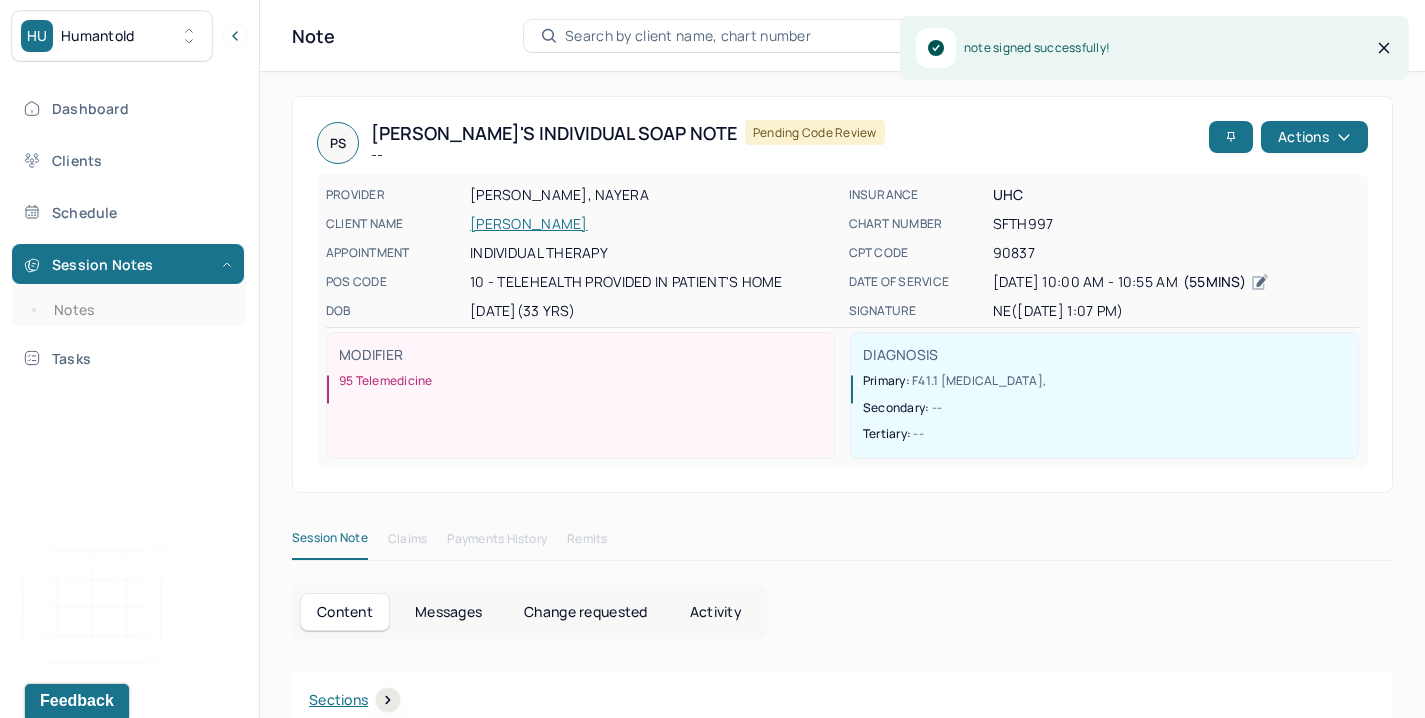 click on "Dashboard Clients Schedule Session Notes Notes Tasks" at bounding box center [129, 233] 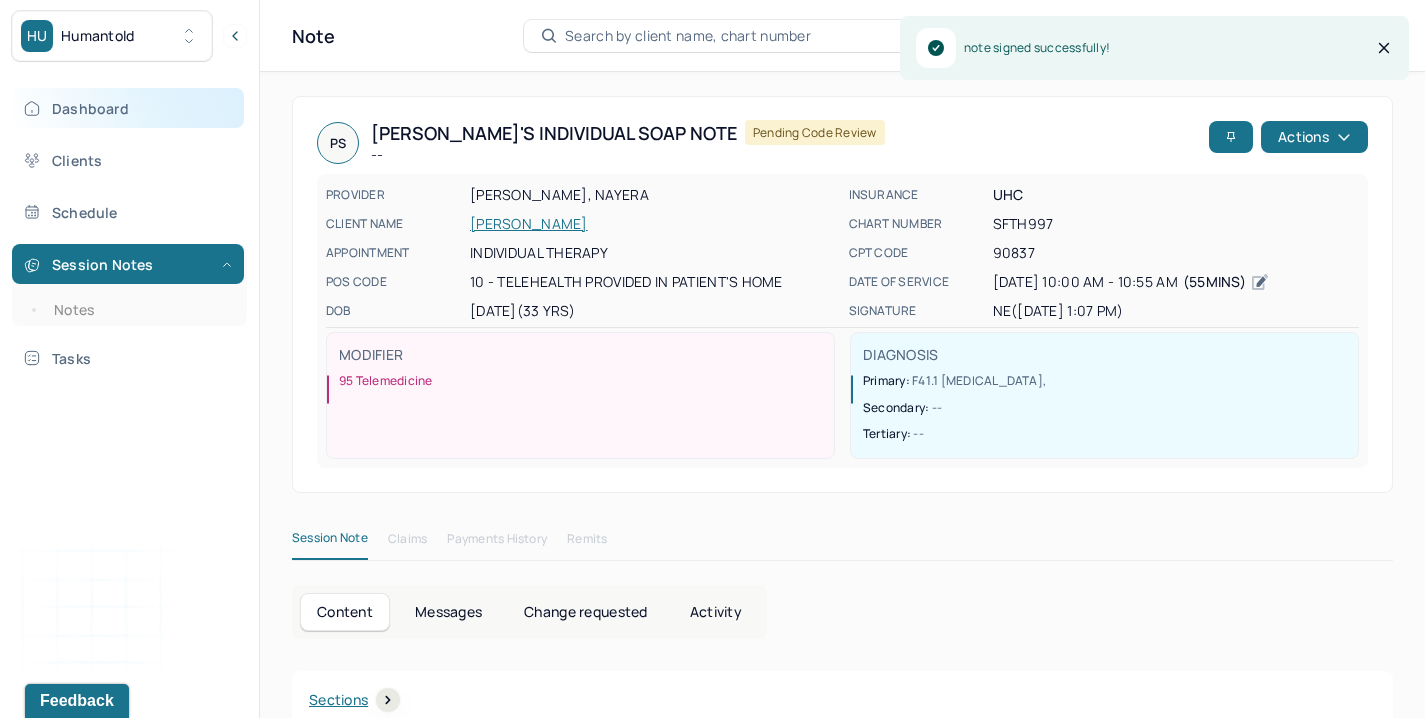 click on "Dashboard" at bounding box center [128, 108] 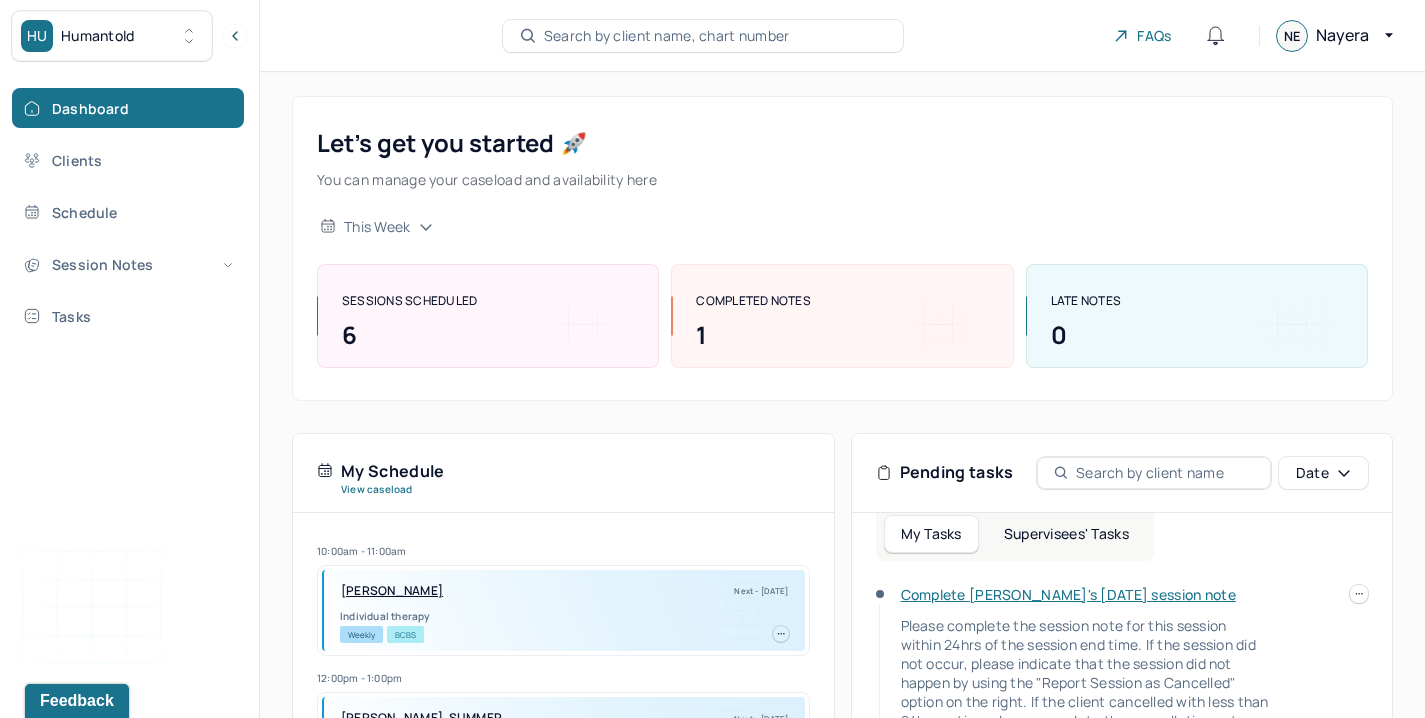 scroll, scrollTop: 40, scrollLeft: 0, axis: vertical 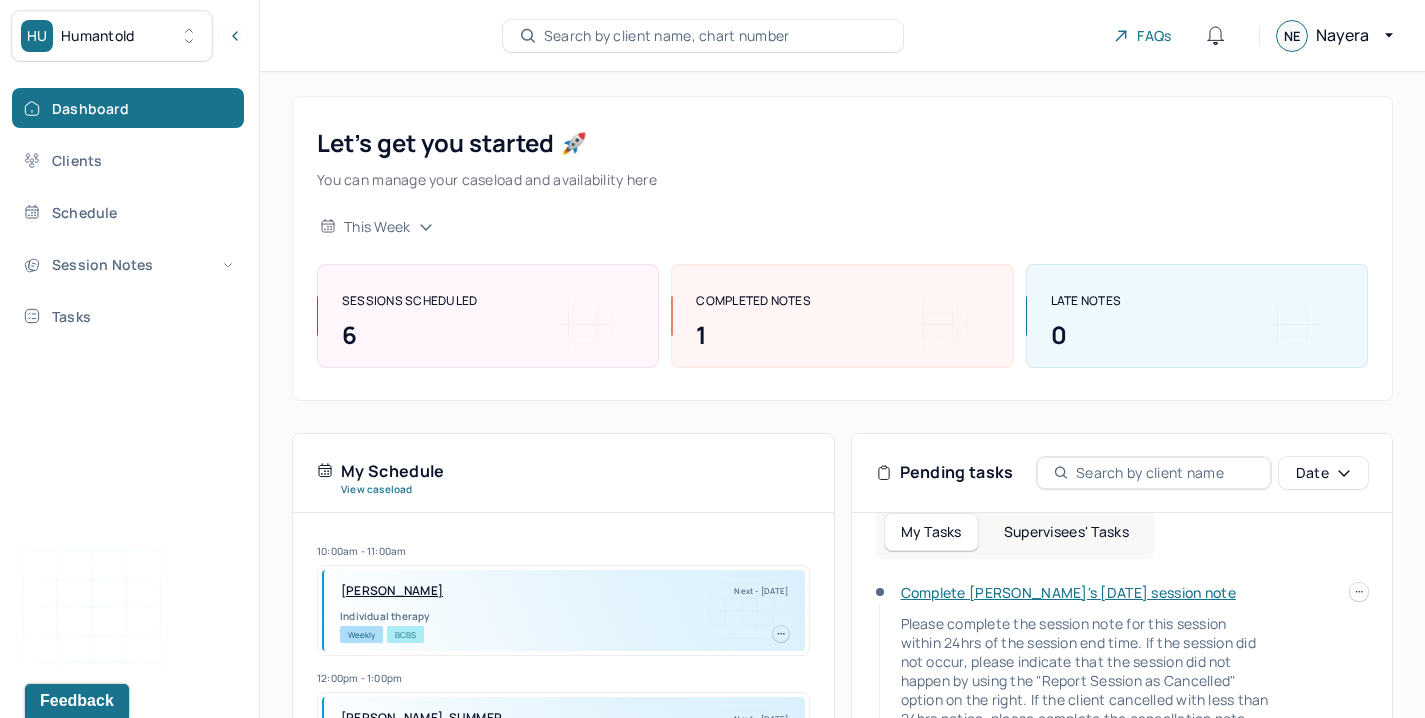 click at bounding box center [1359, 592] 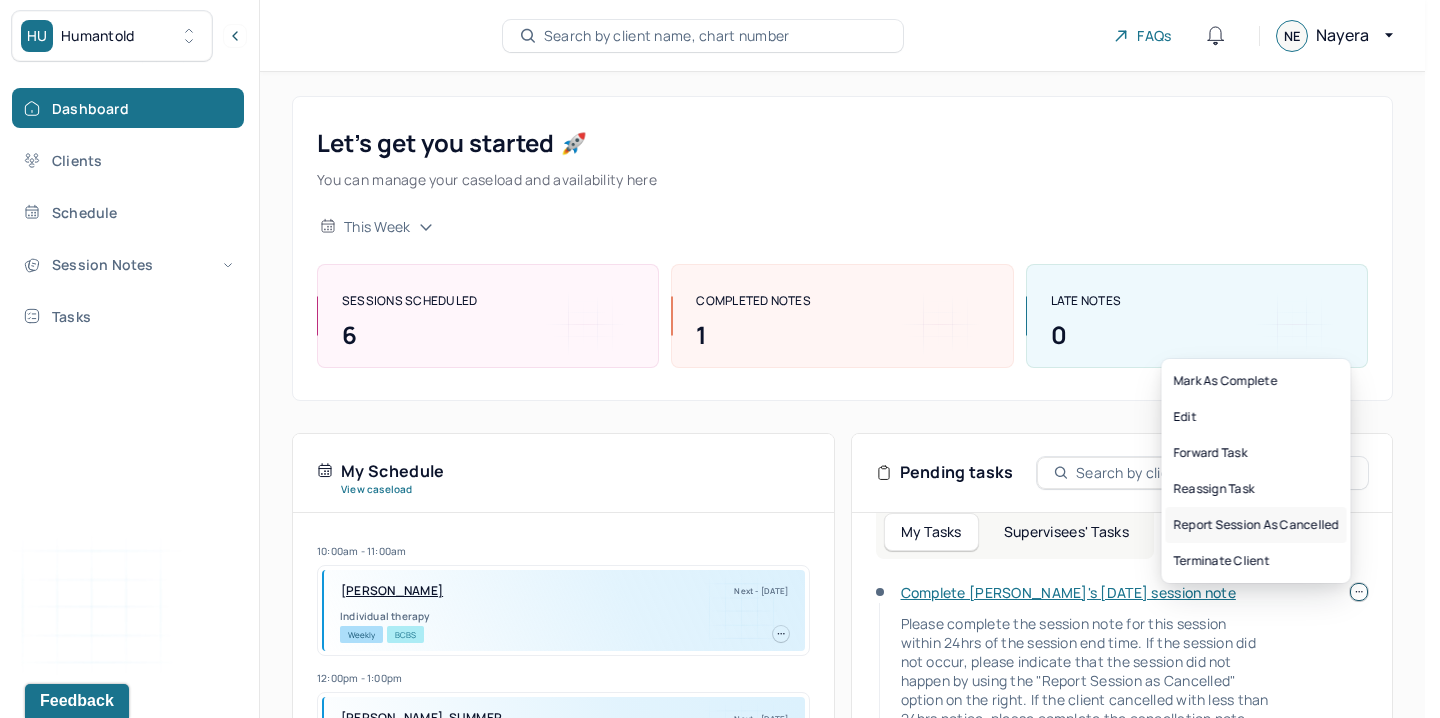 click on "Report session as cancelled" at bounding box center [1256, 525] 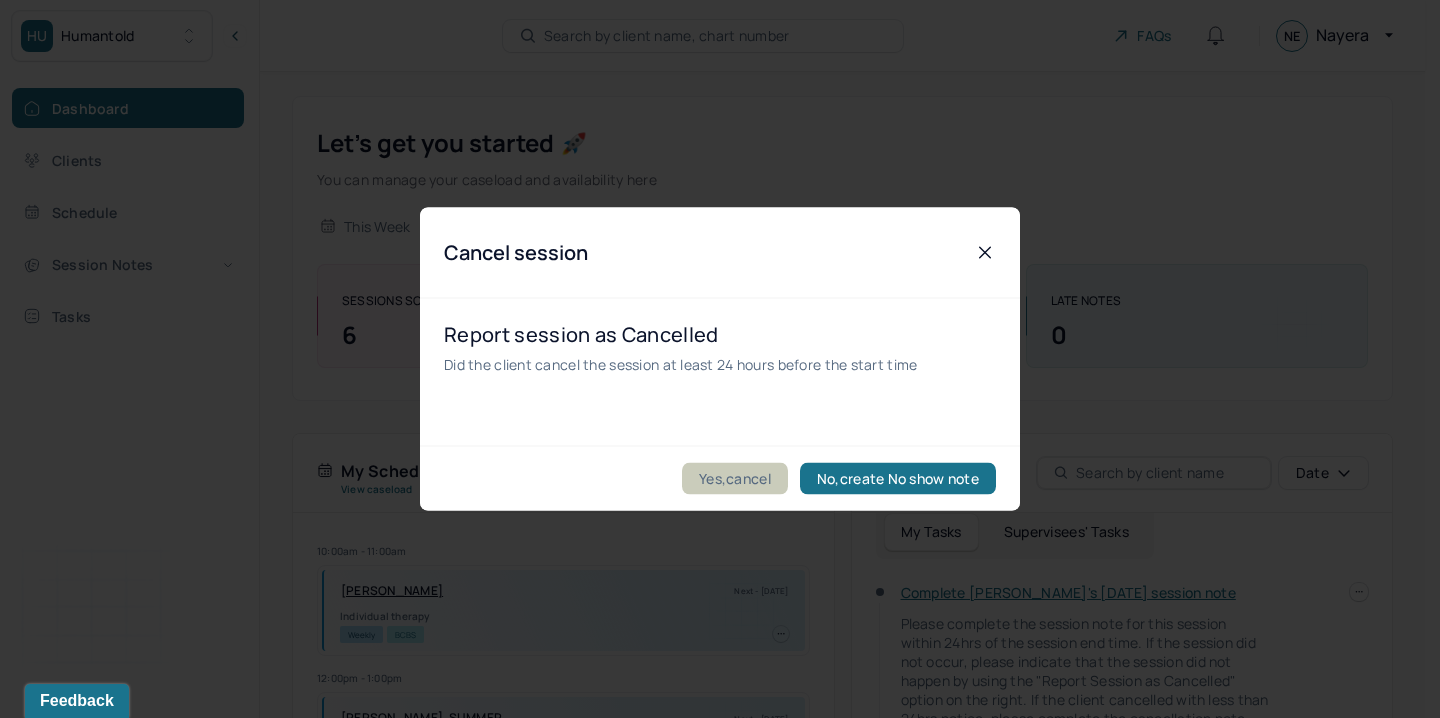 click on "Yes,cancel" at bounding box center (735, 479) 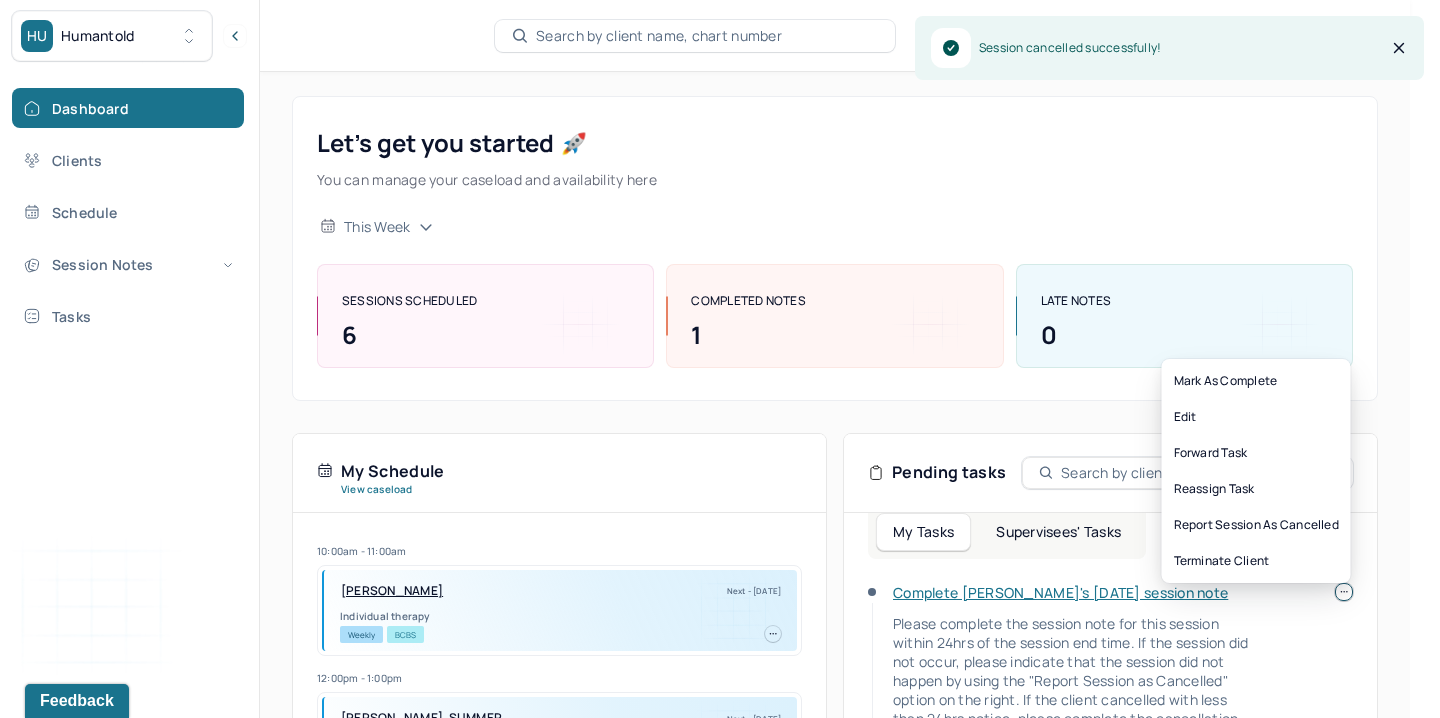 click at bounding box center (1344, 592) 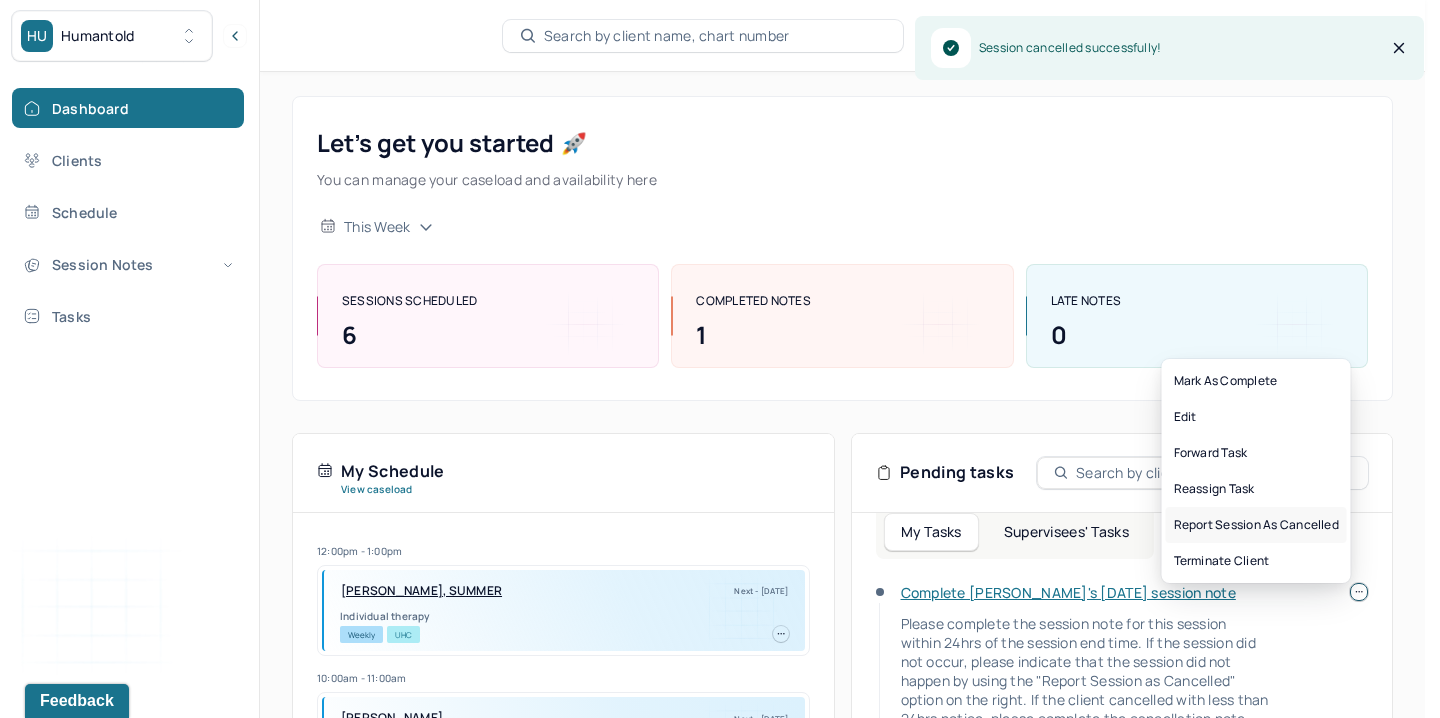 click on "Report session as cancelled" at bounding box center [1256, 525] 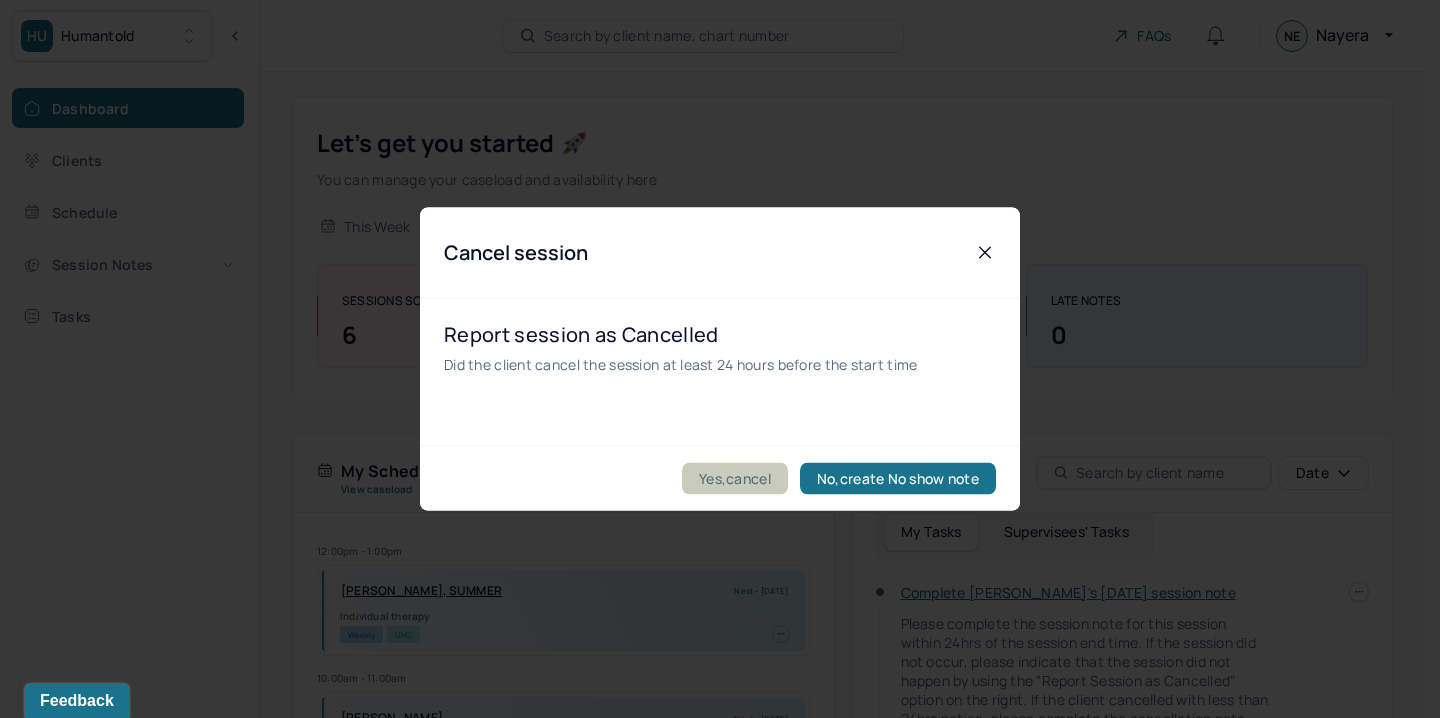 click on "Yes,cancel" at bounding box center (735, 479) 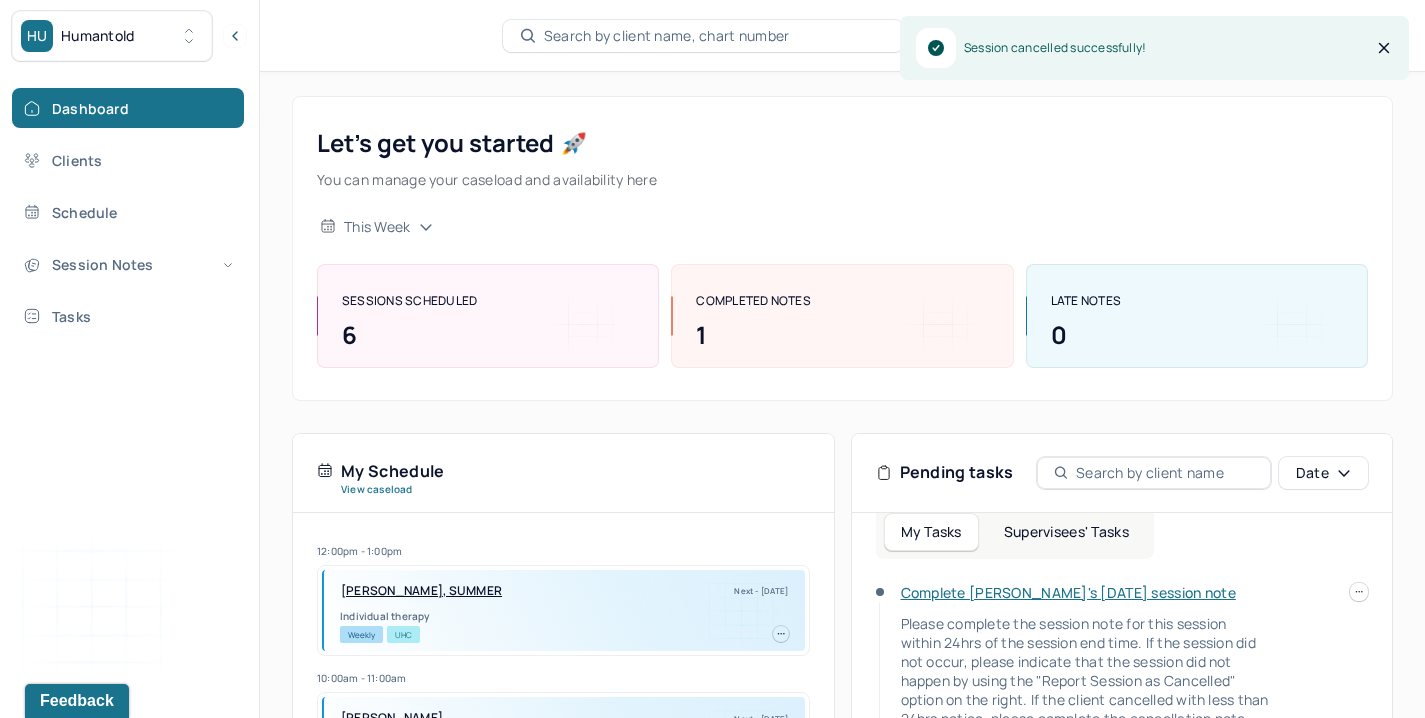 click at bounding box center (1359, 592) 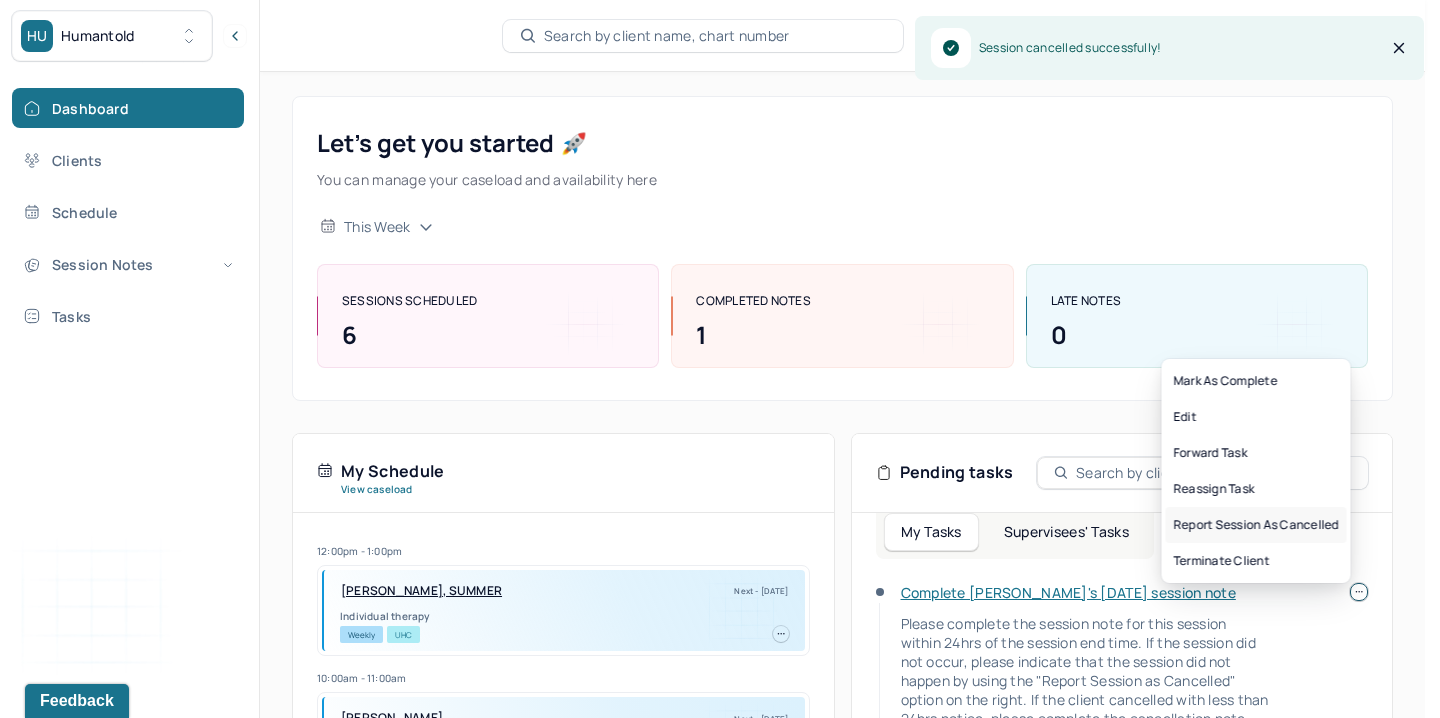 click on "Report session as cancelled" at bounding box center [1256, 525] 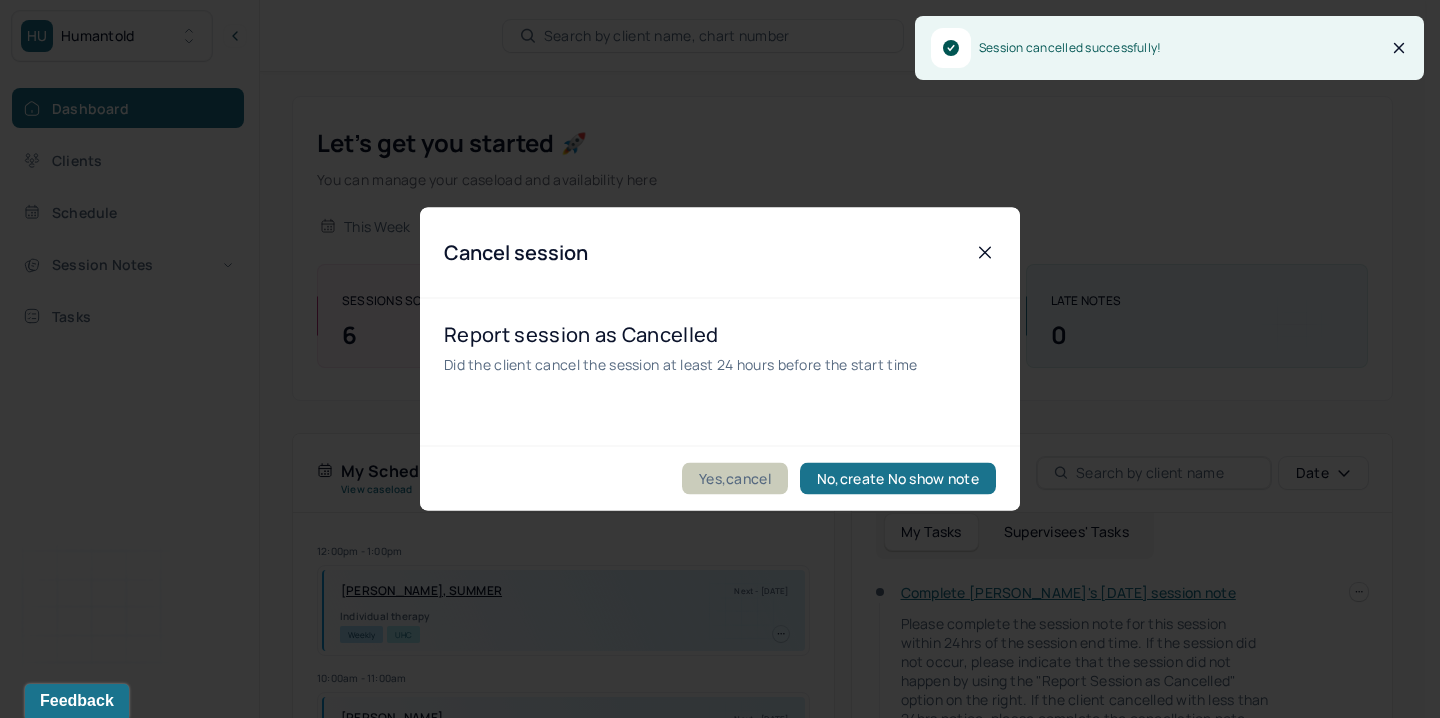 click on "Yes,cancel" at bounding box center (735, 479) 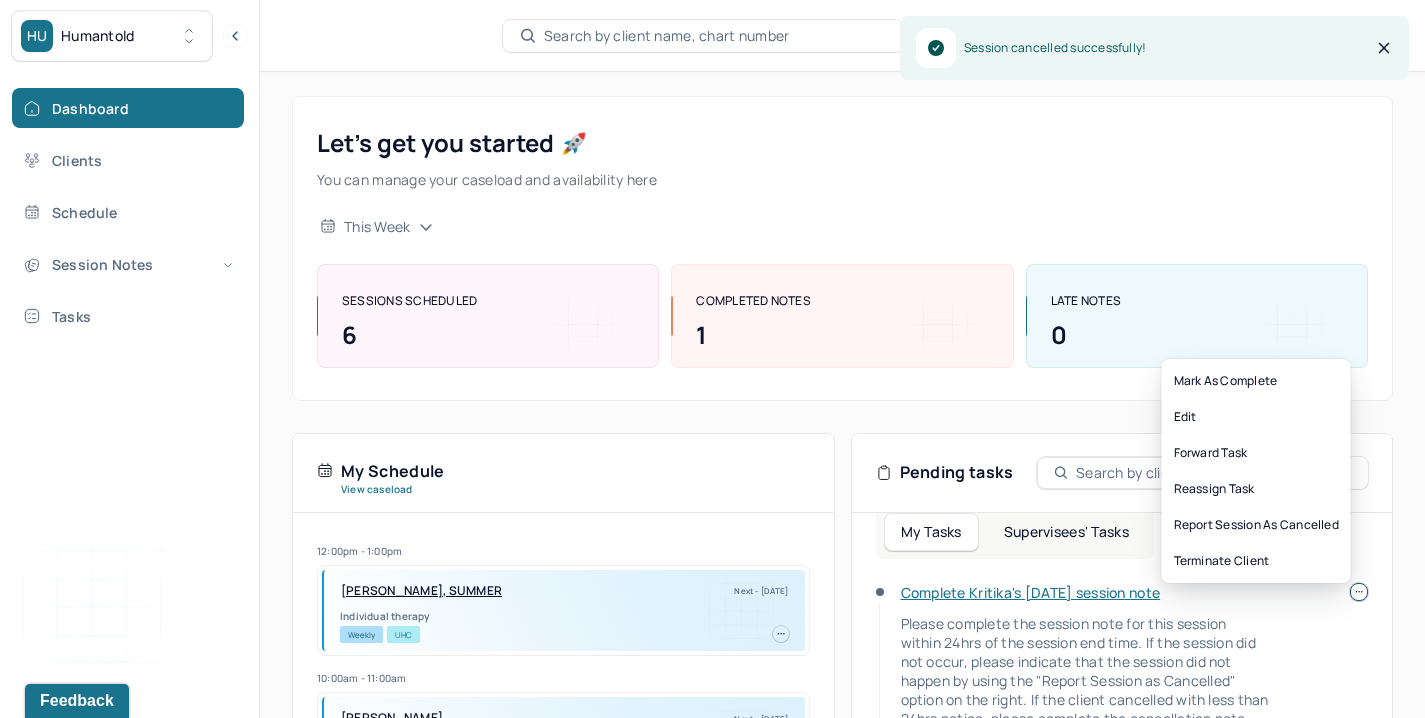click 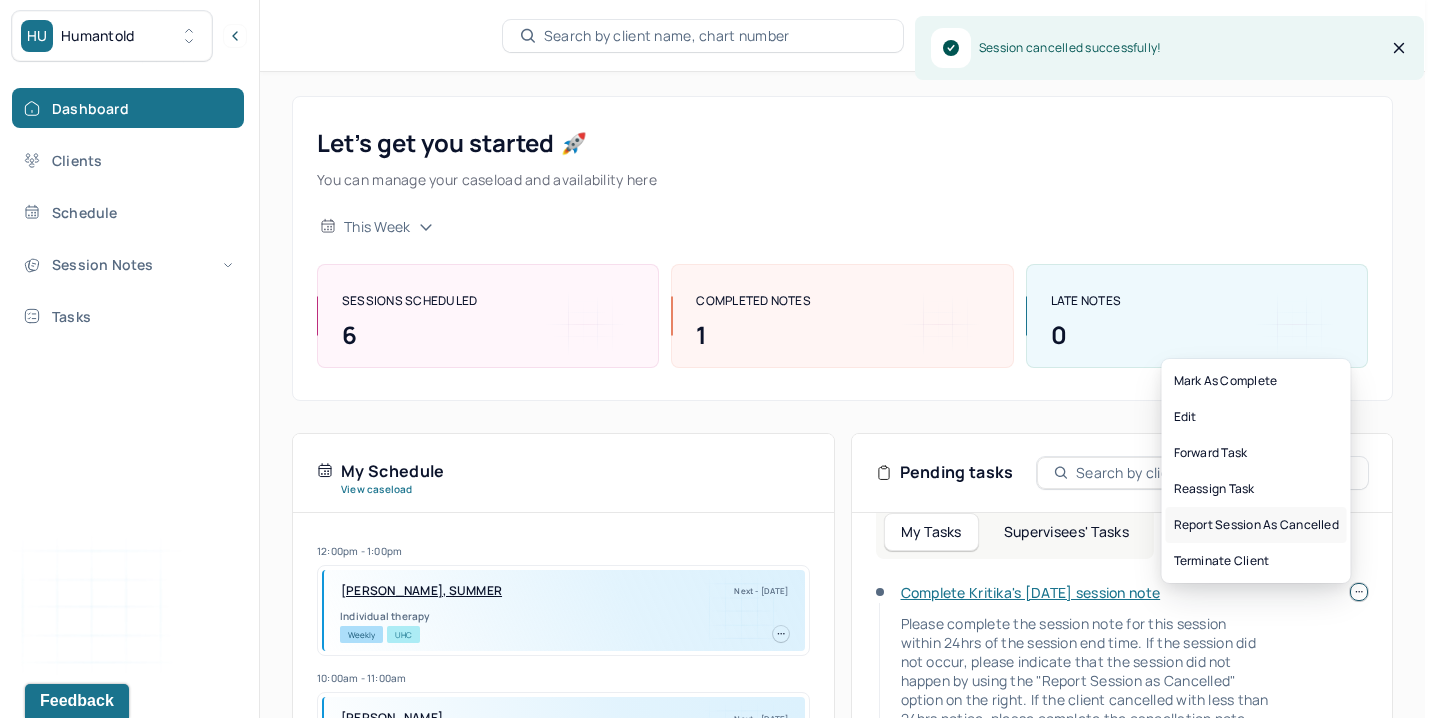 click on "Report session as cancelled" at bounding box center (1256, 525) 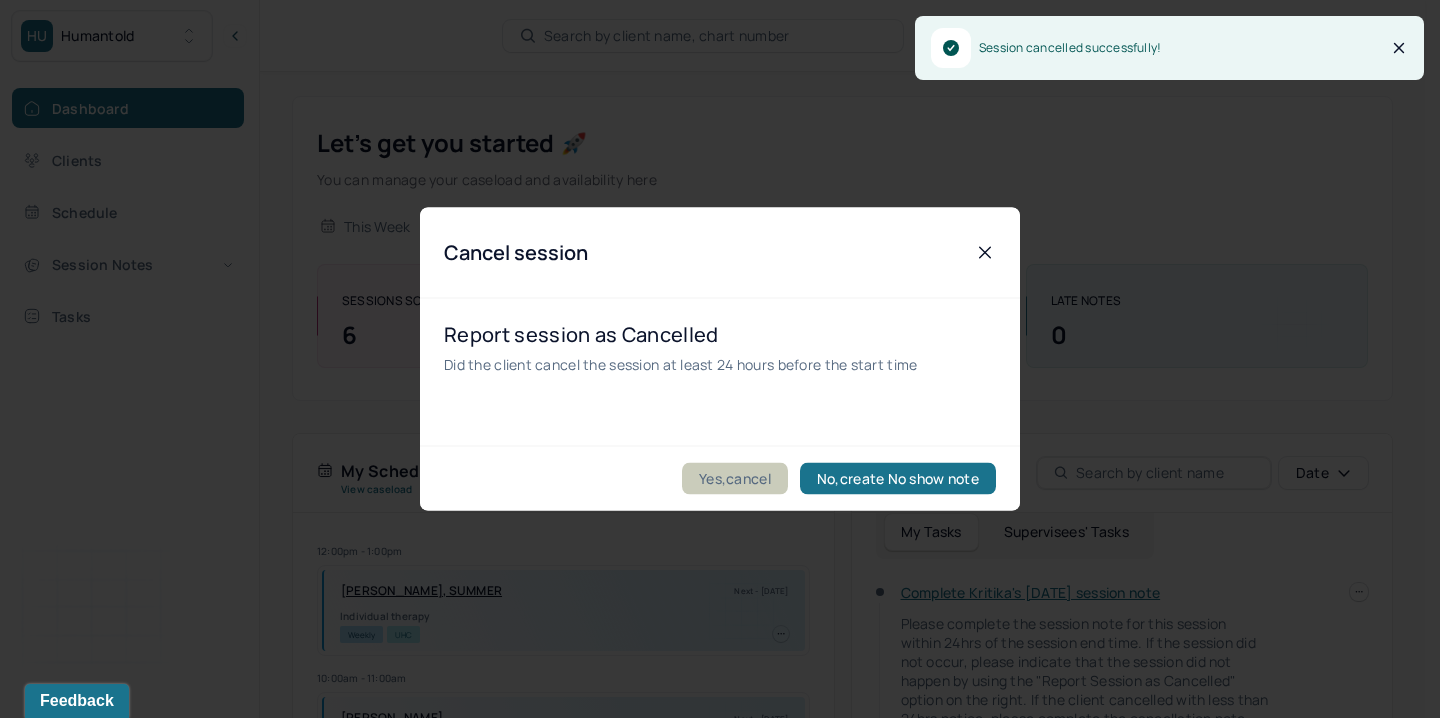 click on "Yes,cancel" at bounding box center (735, 479) 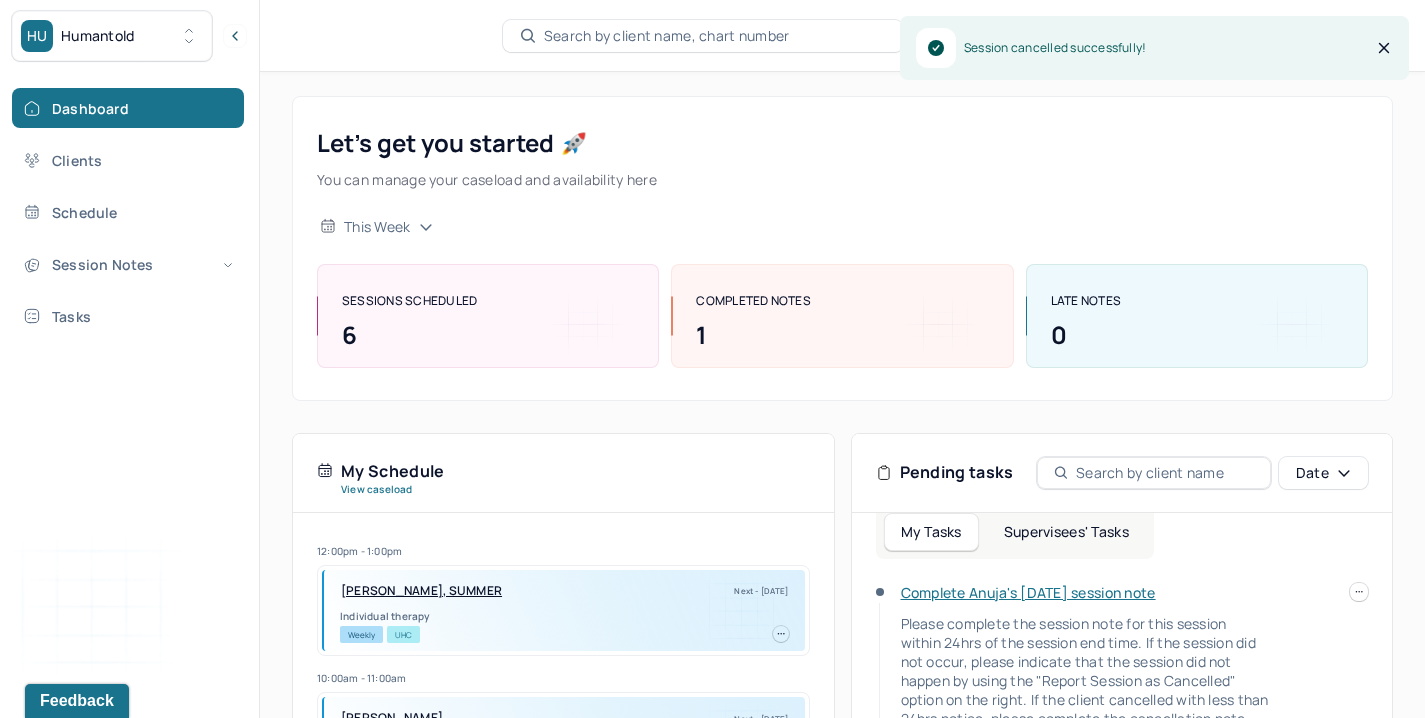 click at bounding box center (1359, 592) 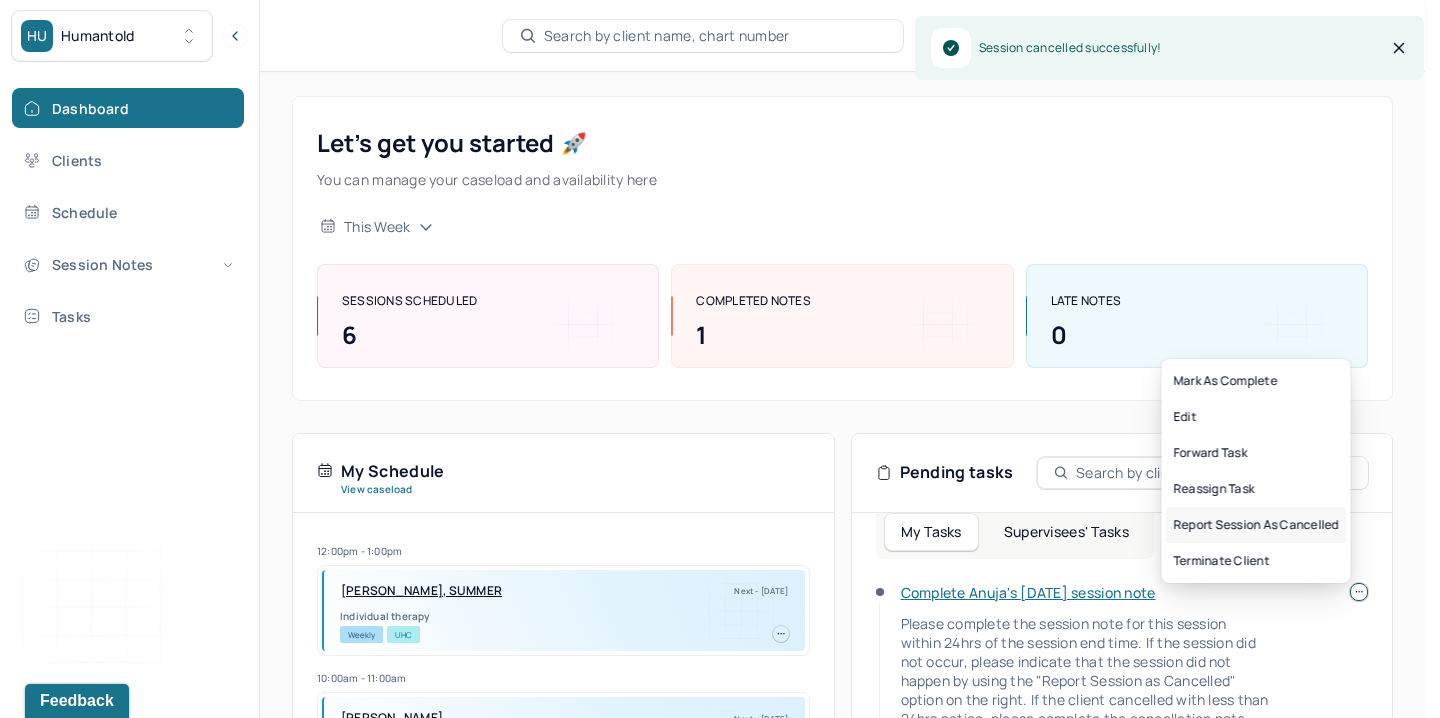 click on "Report session as cancelled" at bounding box center (1256, 525) 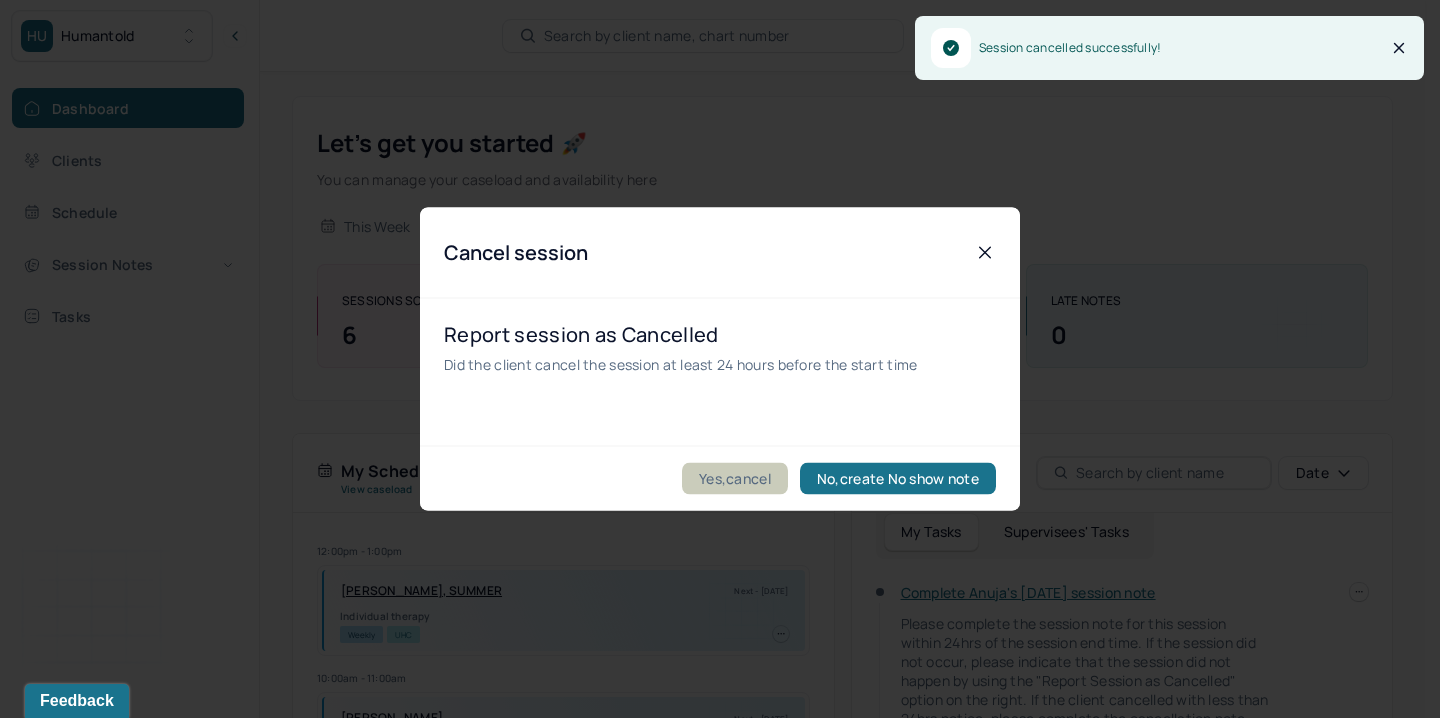 click on "Yes,cancel" at bounding box center [735, 479] 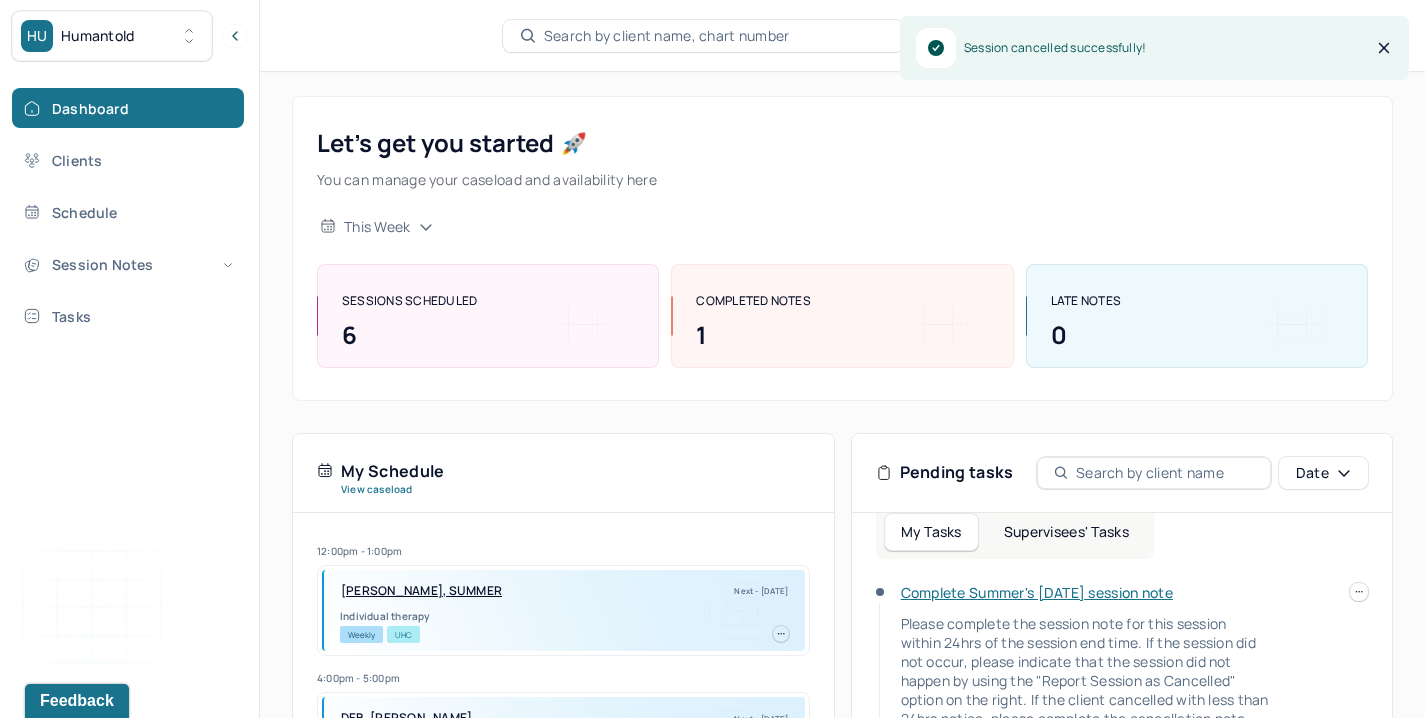 click at bounding box center [1359, 592] 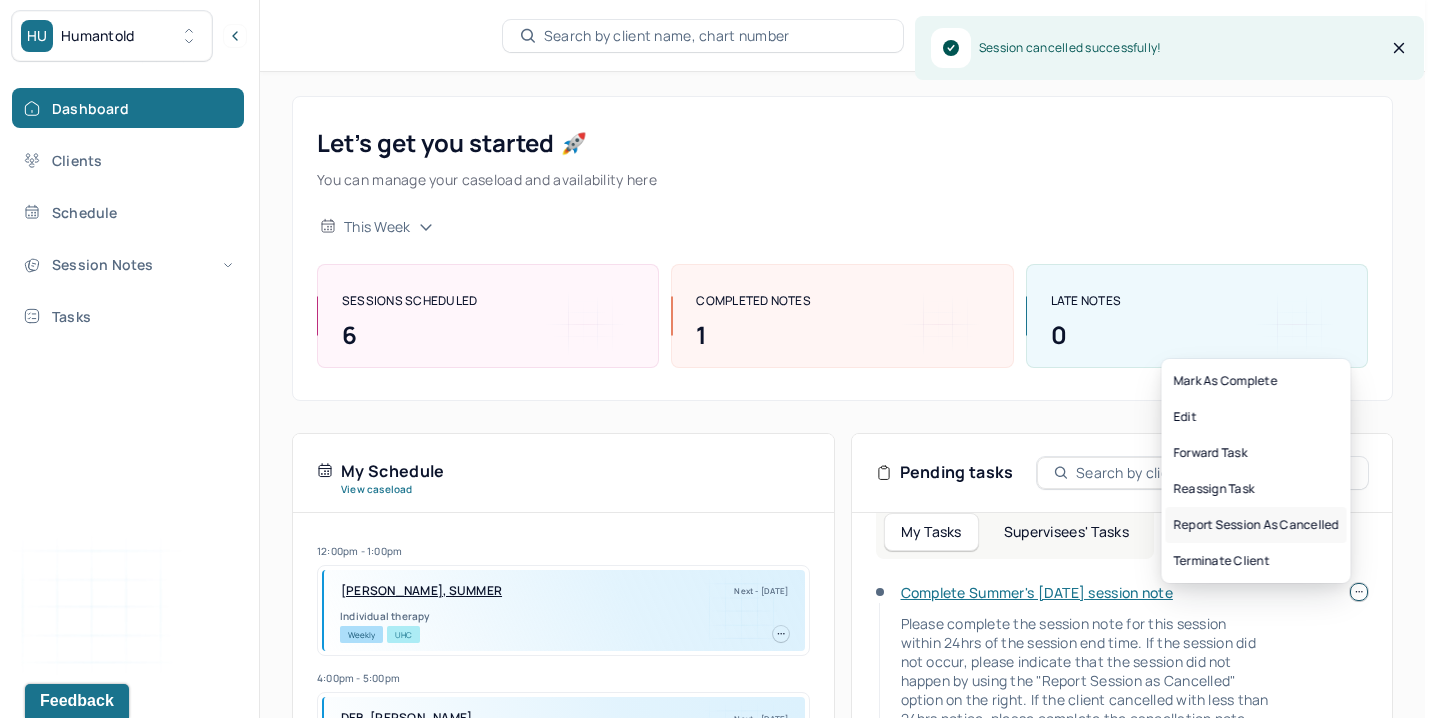 click on "Report session as cancelled" at bounding box center (1256, 525) 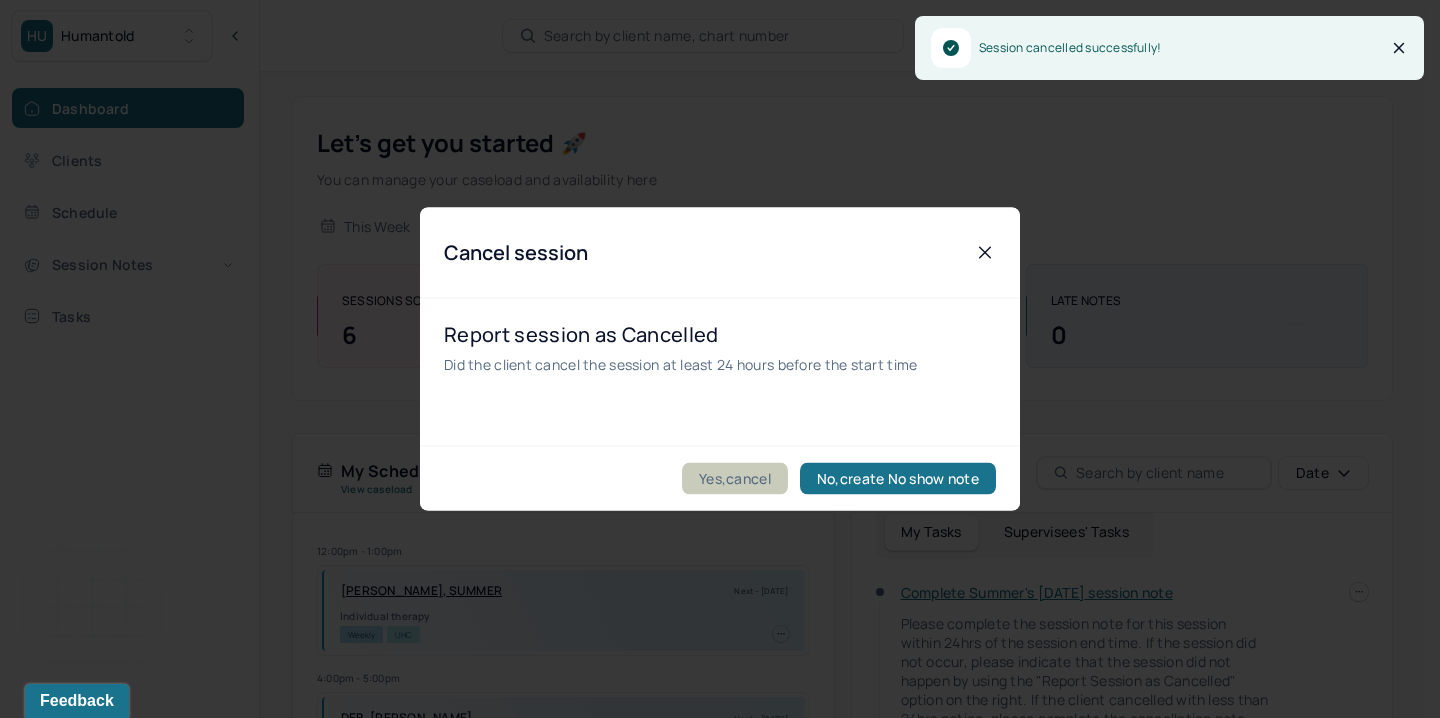 click on "Yes,cancel" at bounding box center (735, 479) 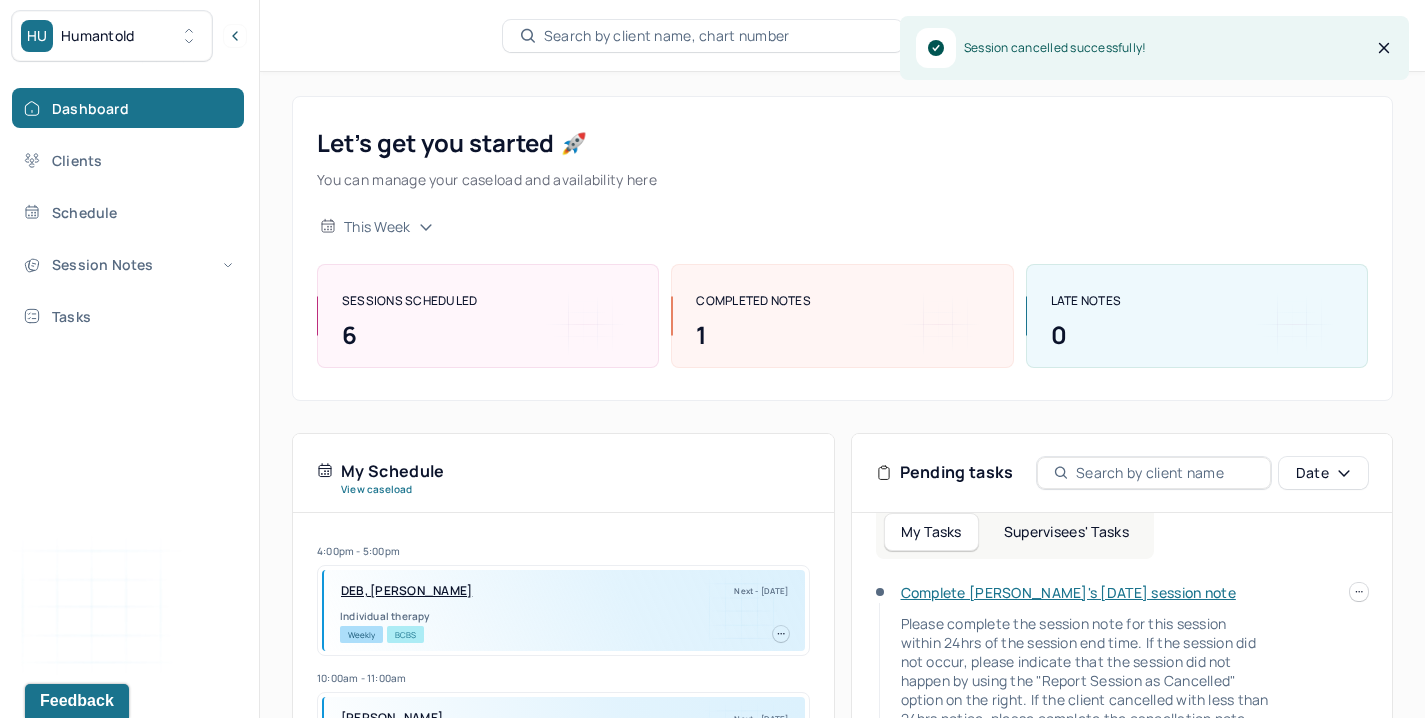 click at bounding box center (1359, 592) 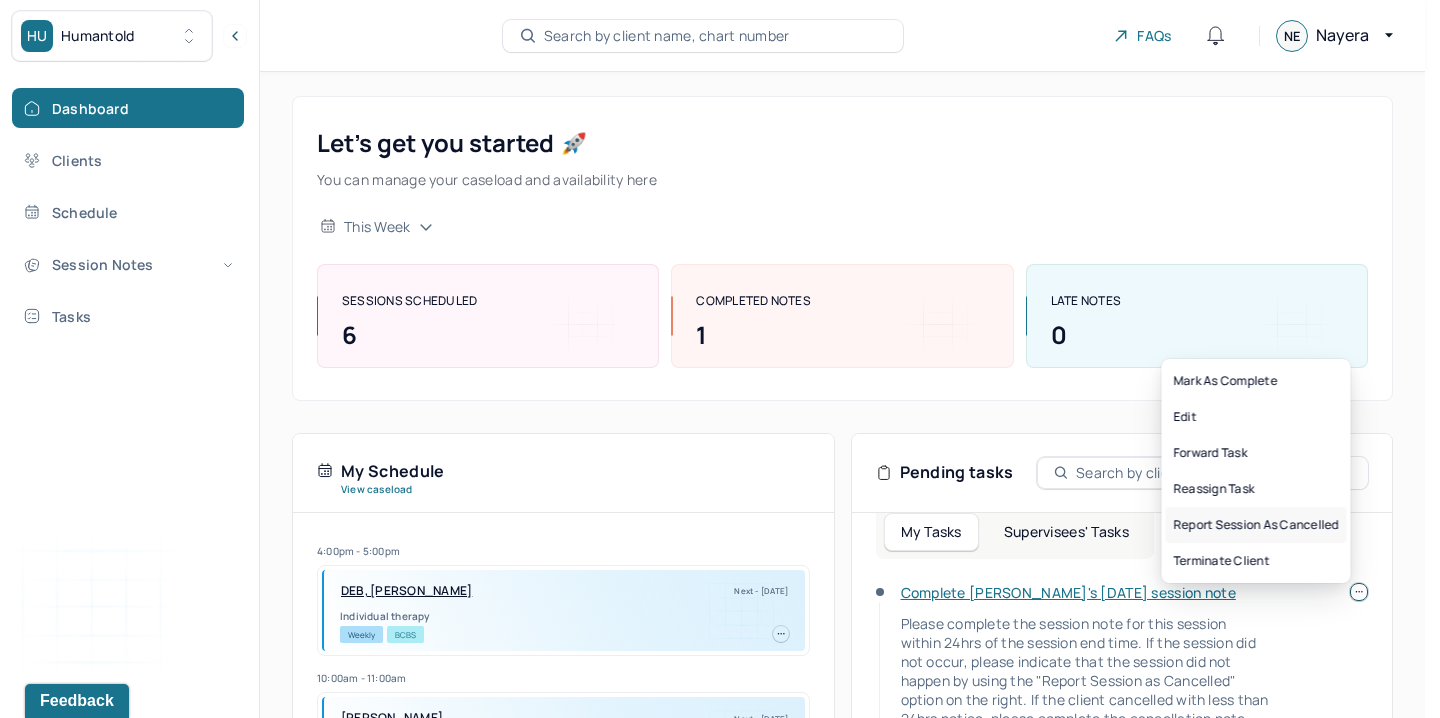 click on "Report session as cancelled" at bounding box center [1256, 525] 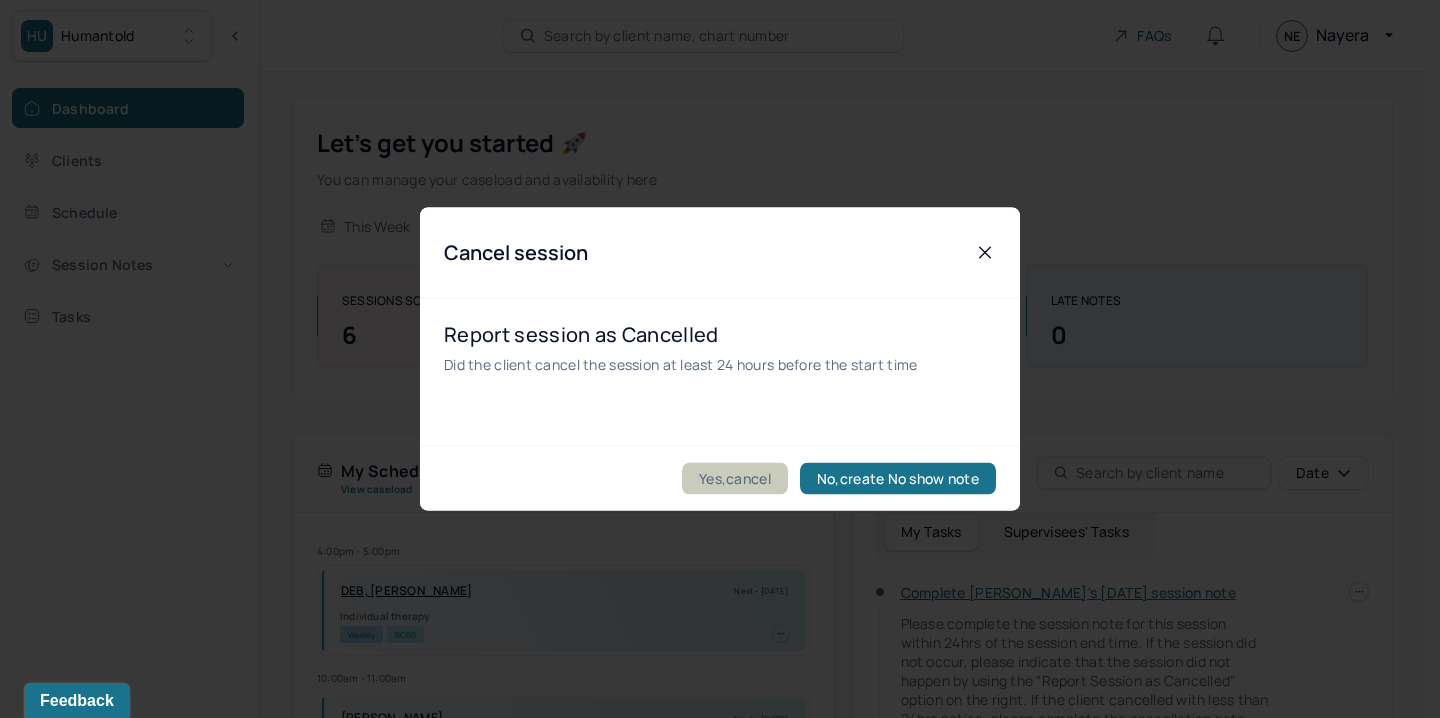 click on "Yes,cancel" at bounding box center [735, 479] 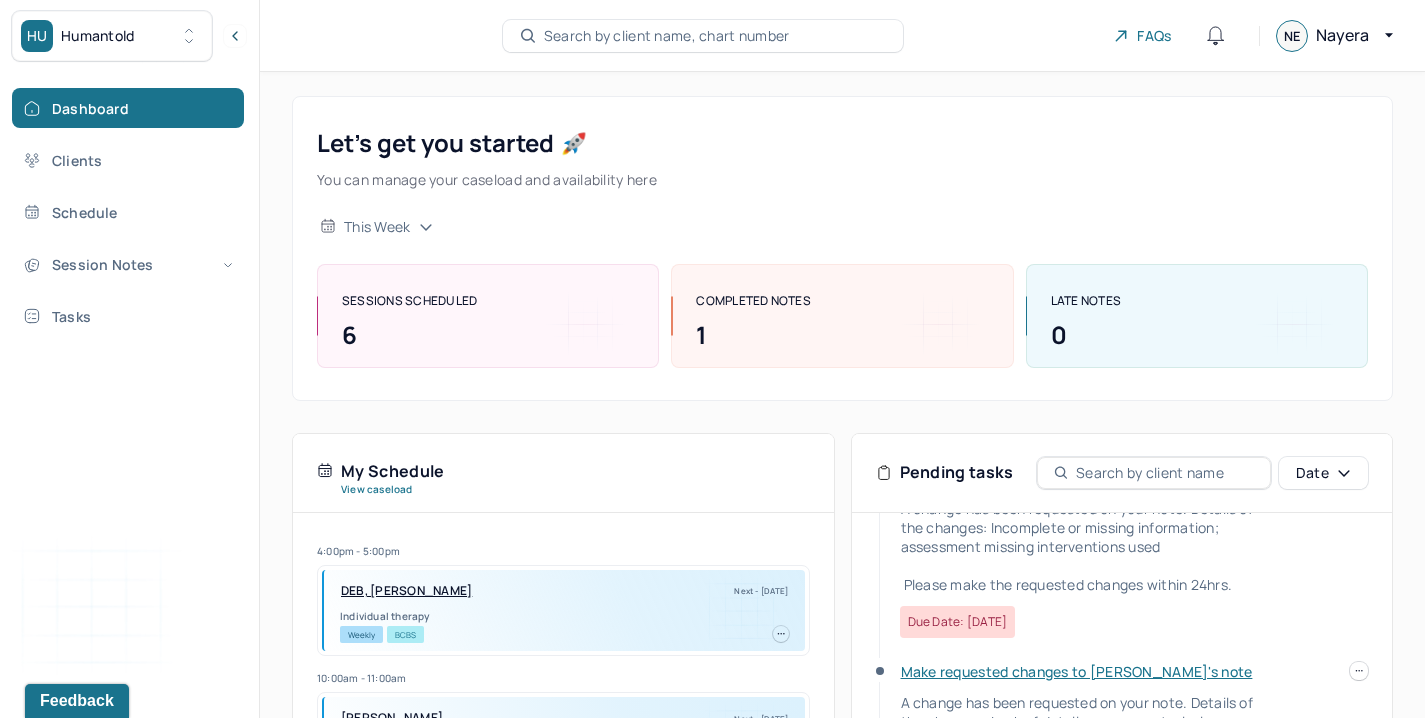 scroll, scrollTop: 0, scrollLeft: 0, axis: both 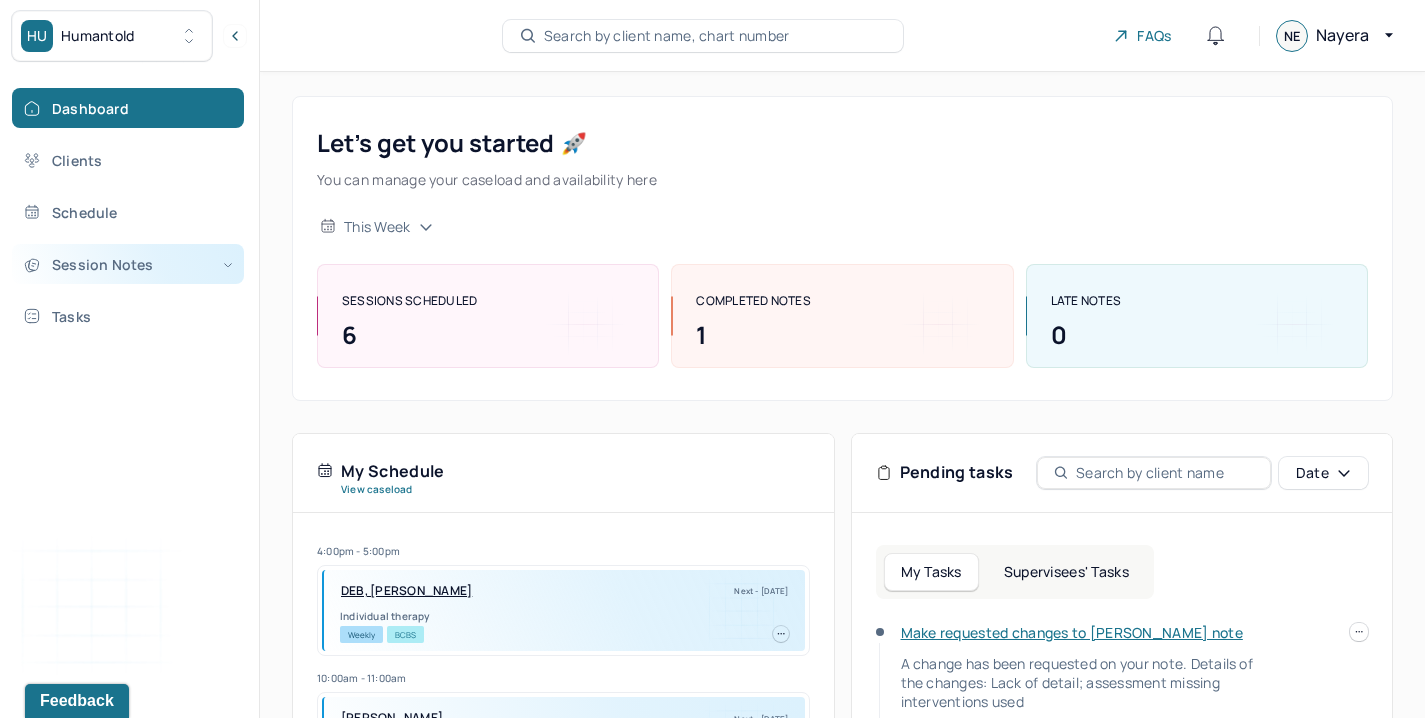 click on "Dashboard Clients Schedule Session Notes Tasks" at bounding box center [129, 212] 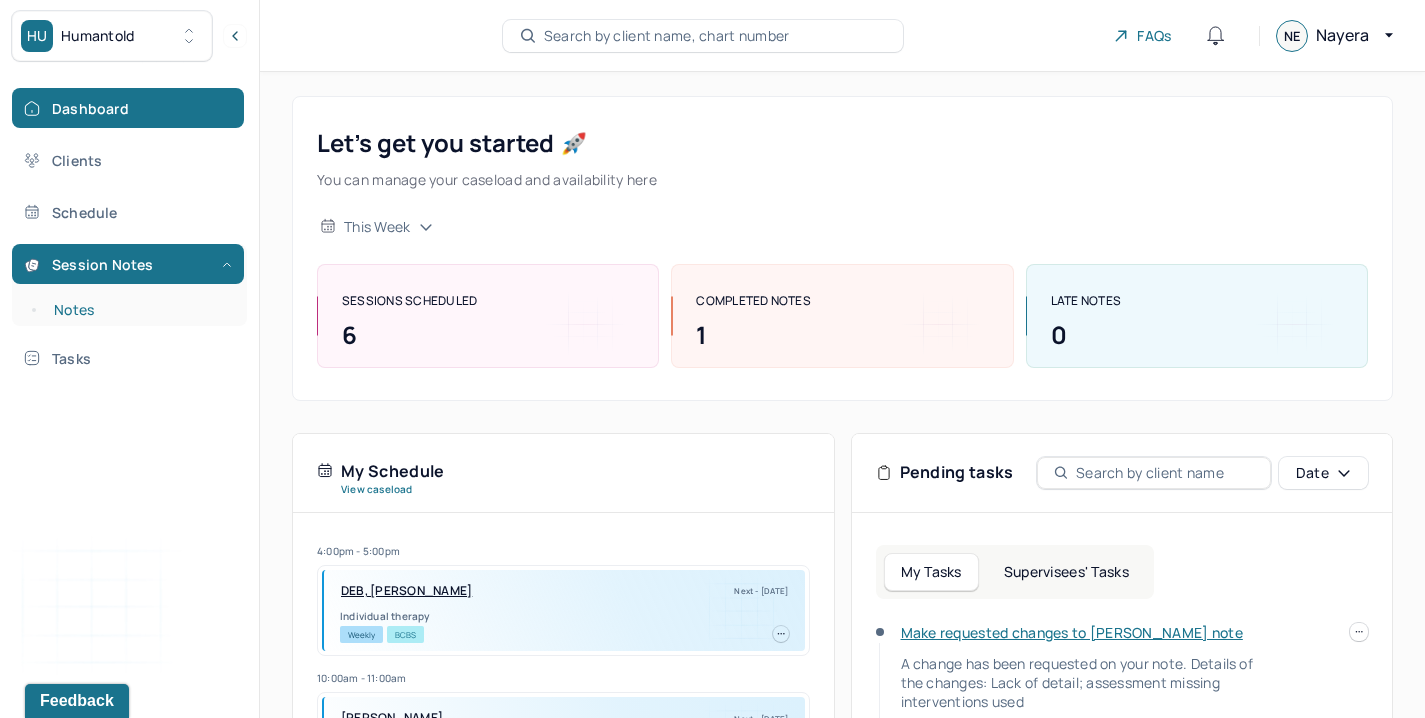 click on "Notes" at bounding box center [139, 310] 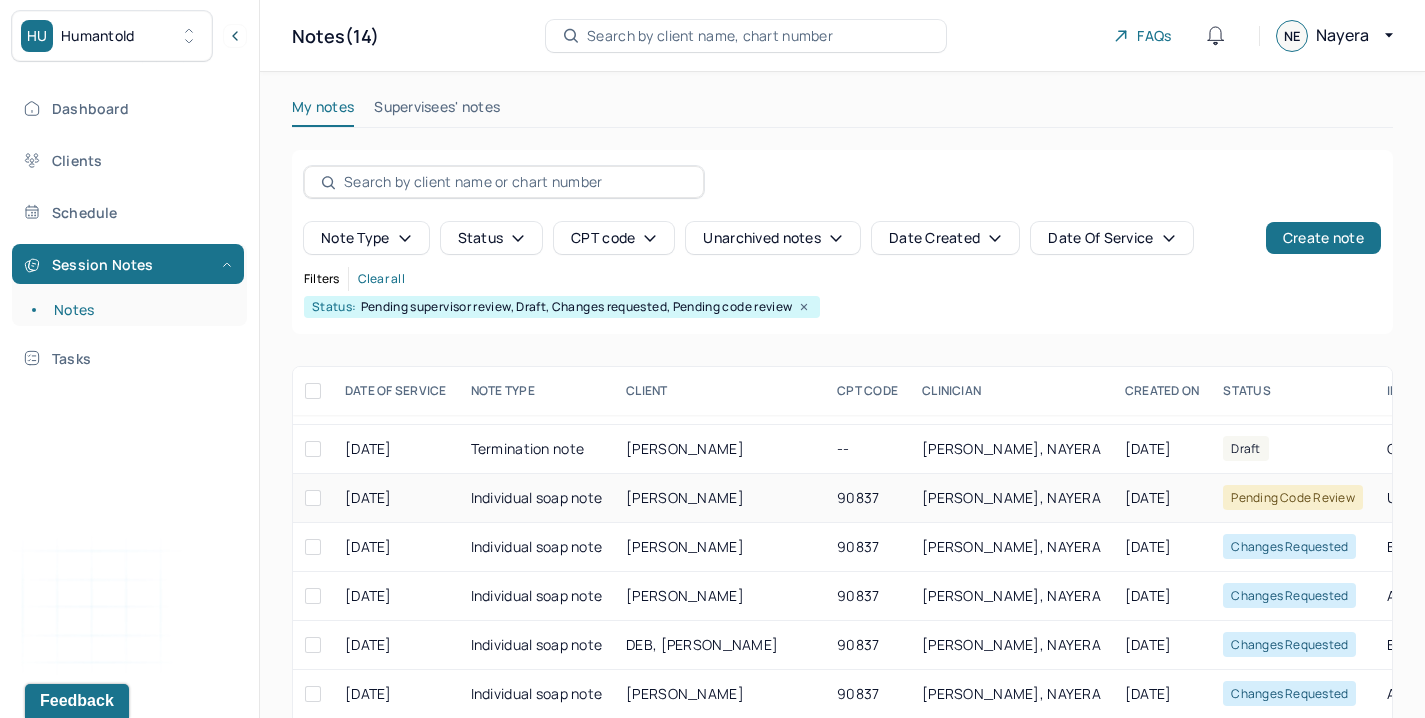scroll, scrollTop: 176, scrollLeft: 0, axis: vertical 